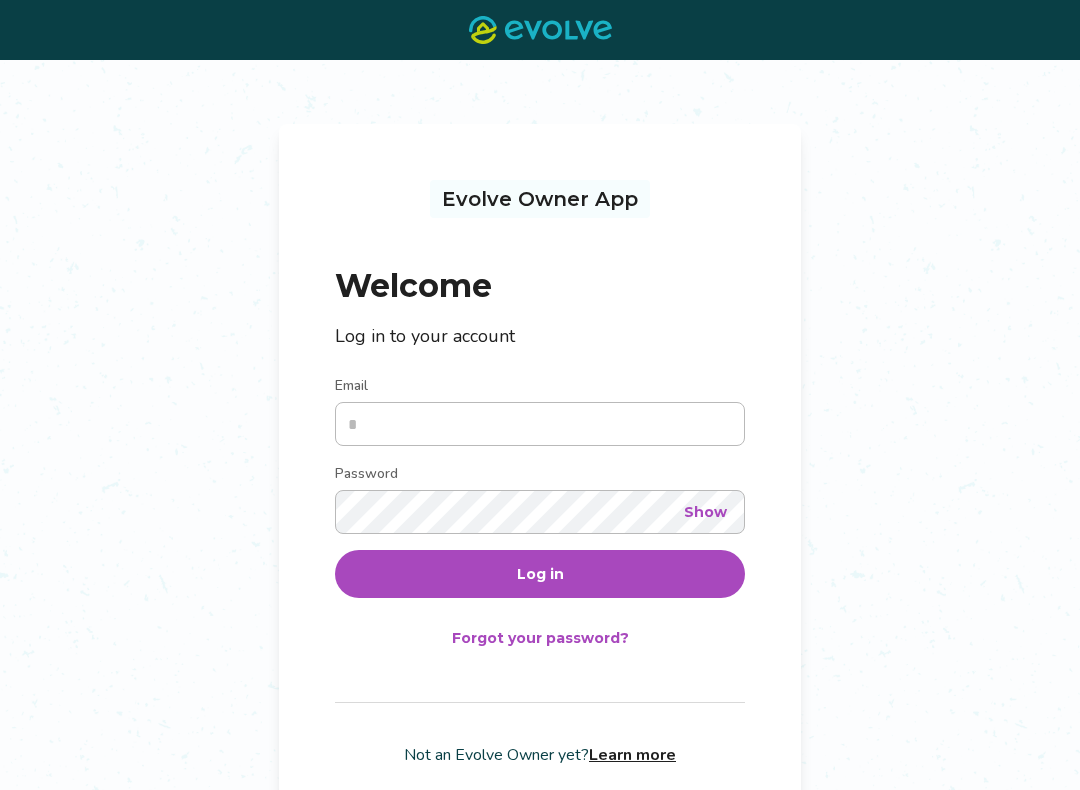 scroll, scrollTop: 0, scrollLeft: 0, axis: both 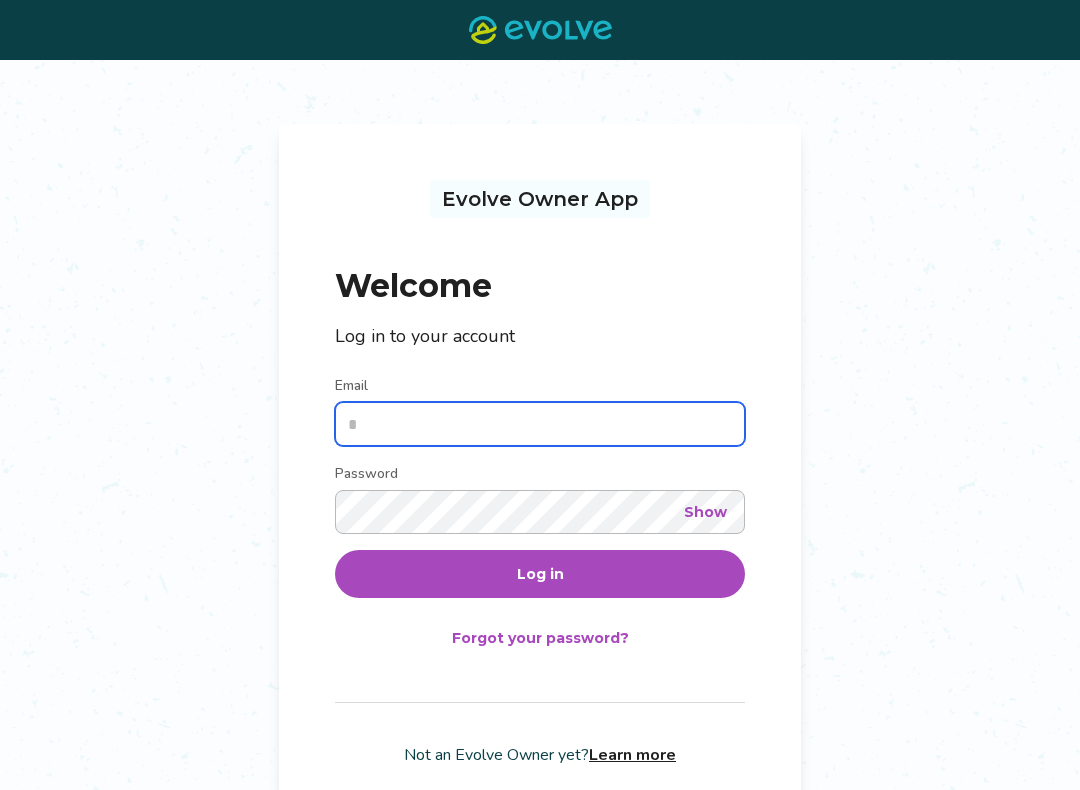 type on "**********" 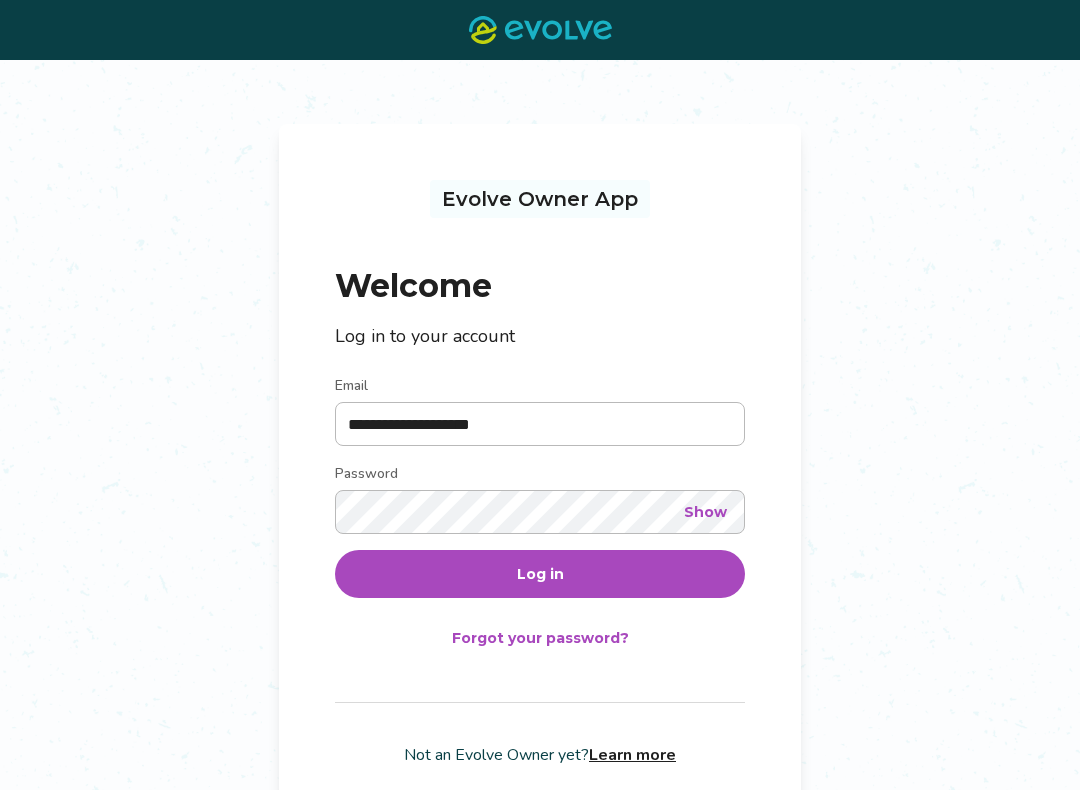 click on "Log in" at bounding box center [540, 574] 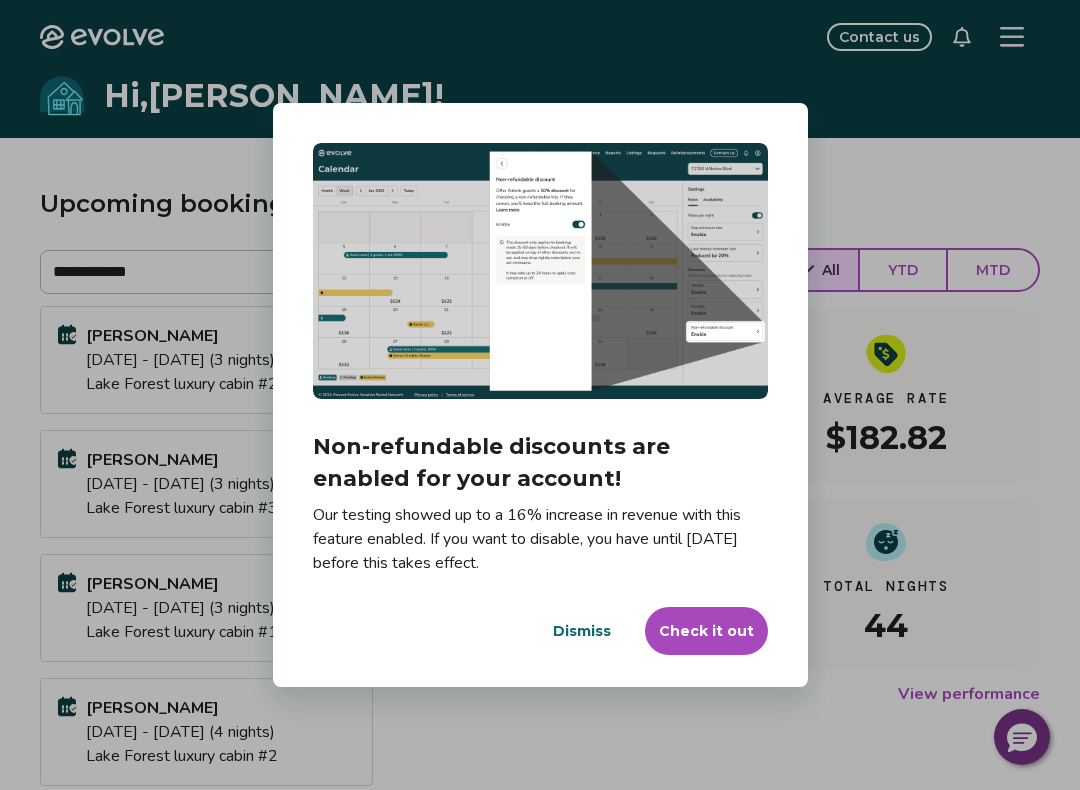 click on "Dismiss" at bounding box center [582, 631] 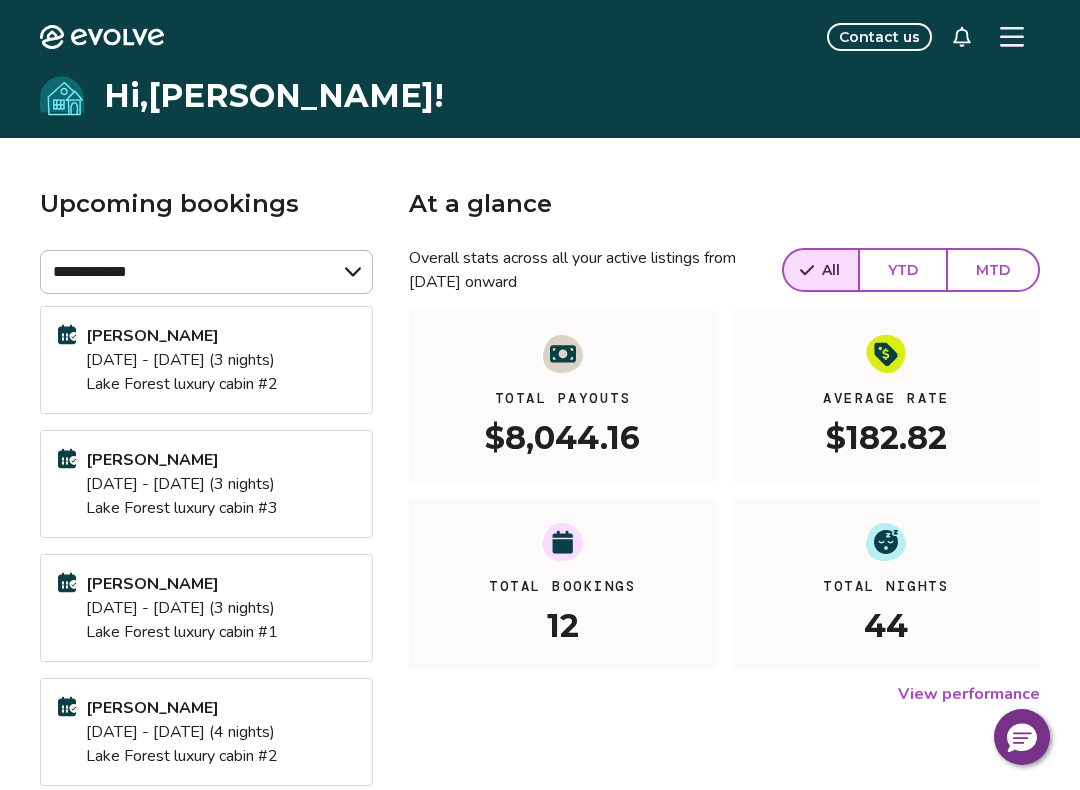 click 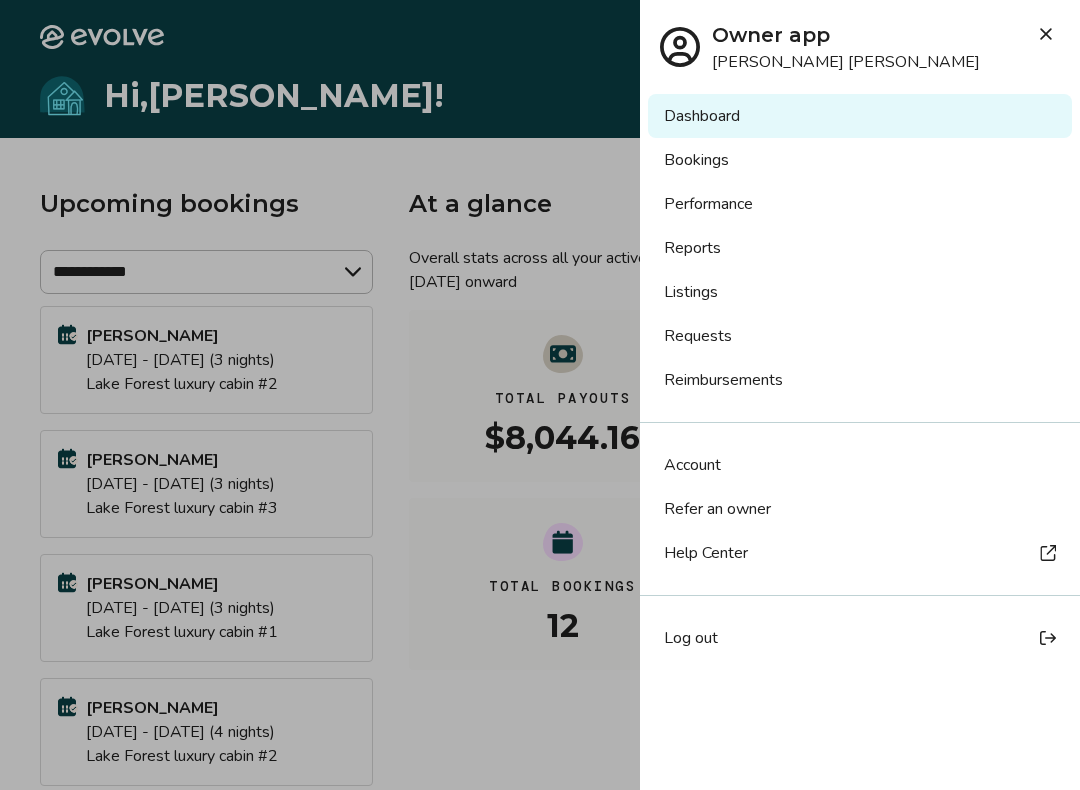 click on "Bookings" at bounding box center [860, 160] 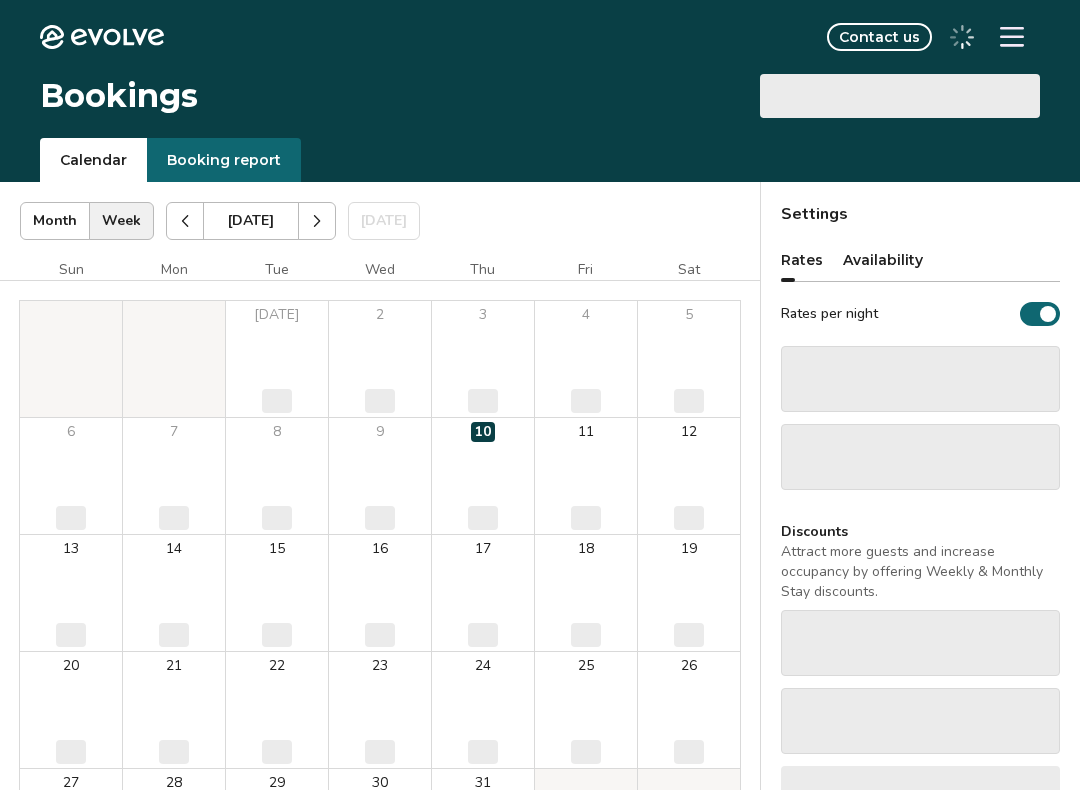 scroll, scrollTop: 0, scrollLeft: 0, axis: both 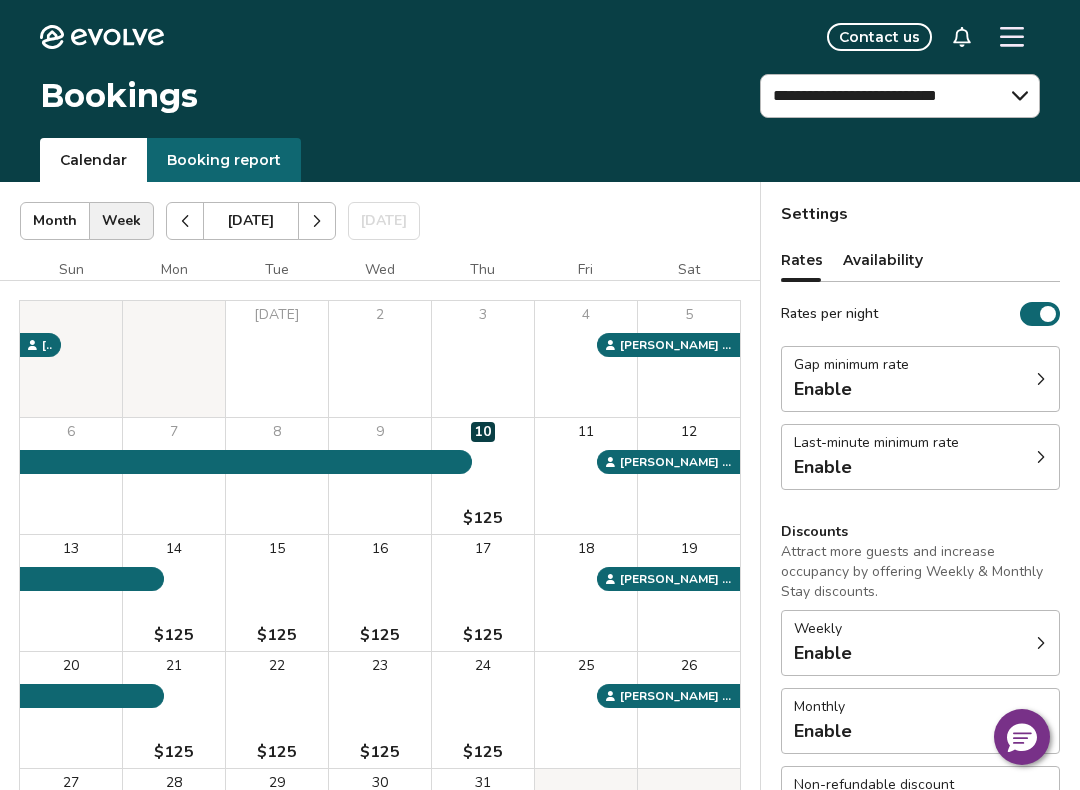 click on "Booking report" at bounding box center (224, 160) 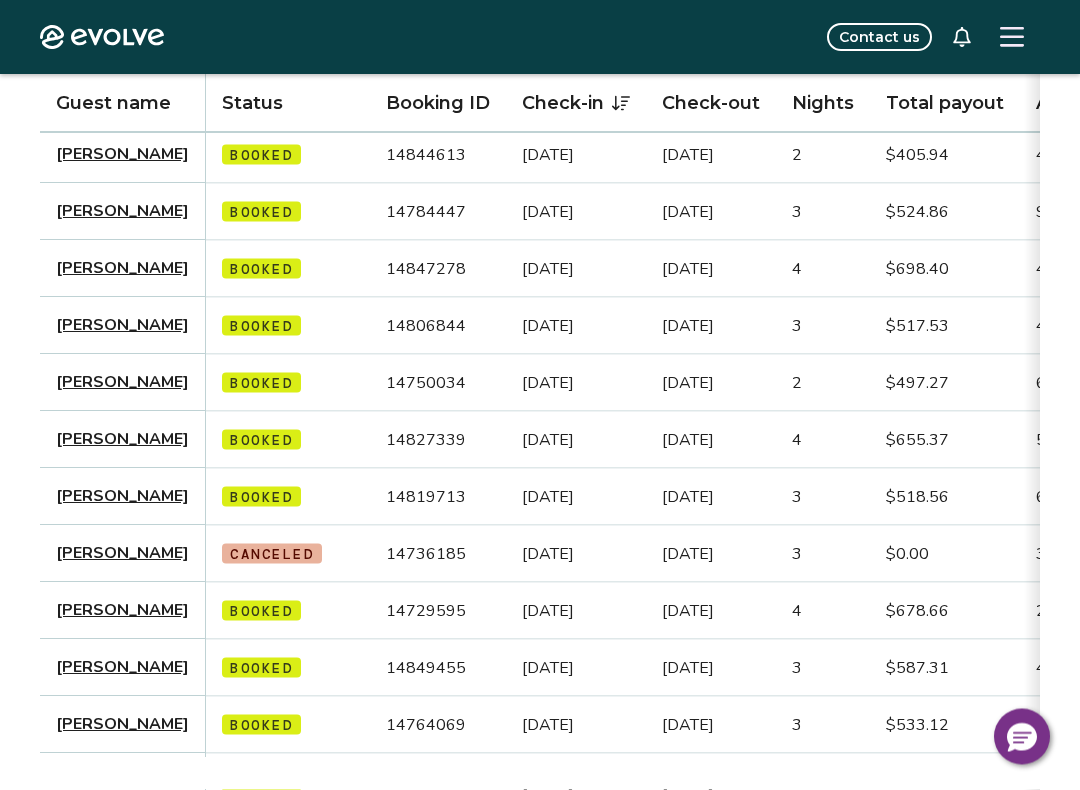 scroll, scrollTop: 357, scrollLeft: 0, axis: vertical 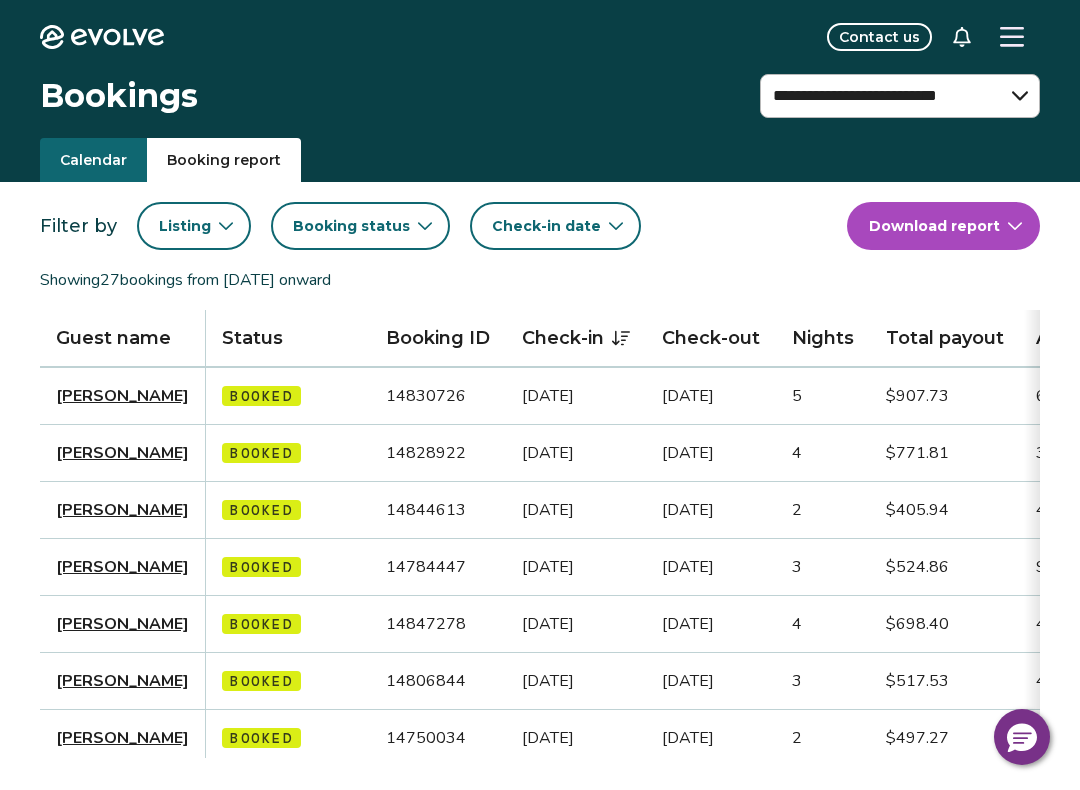 click 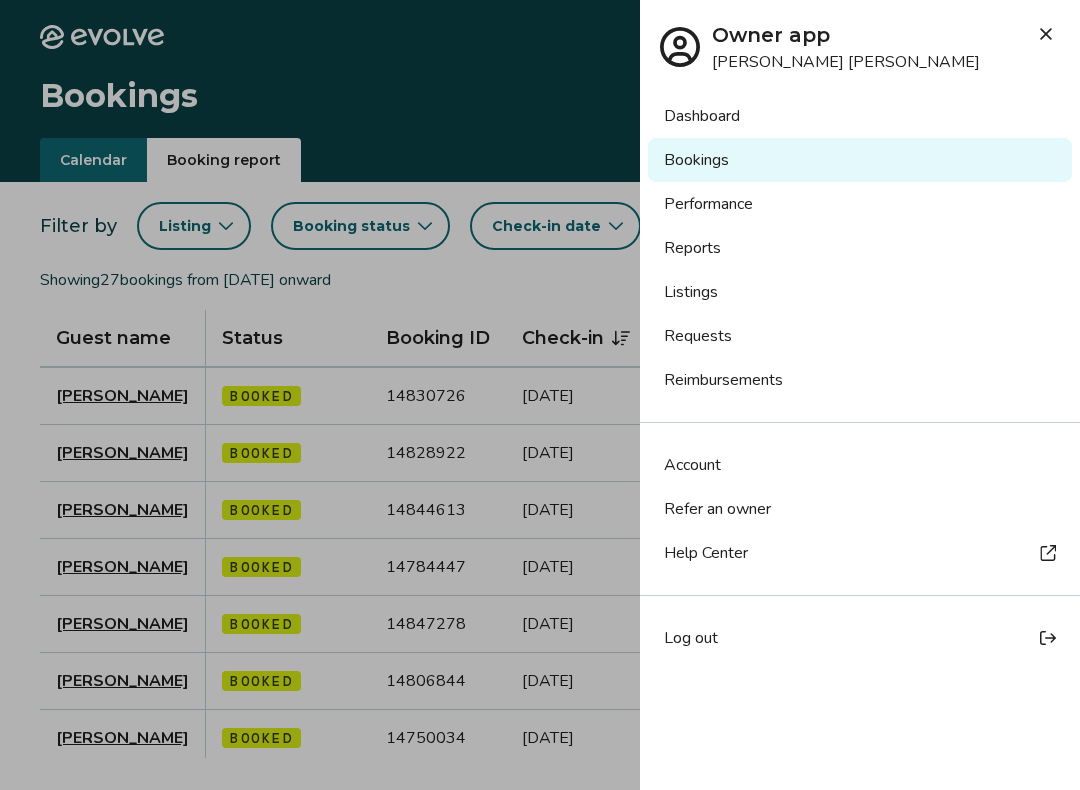 click on "Performance" at bounding box center [860, 204] 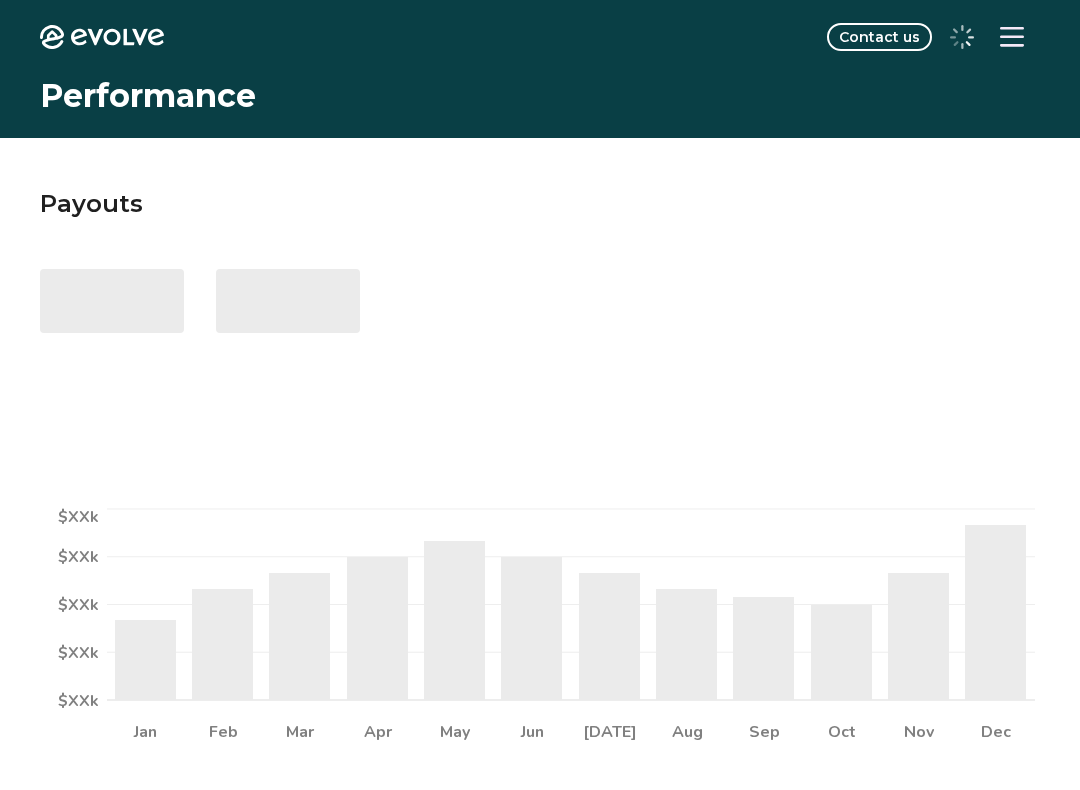 scroll, scrollTop: 0, scrollLeft: 0, axis: both 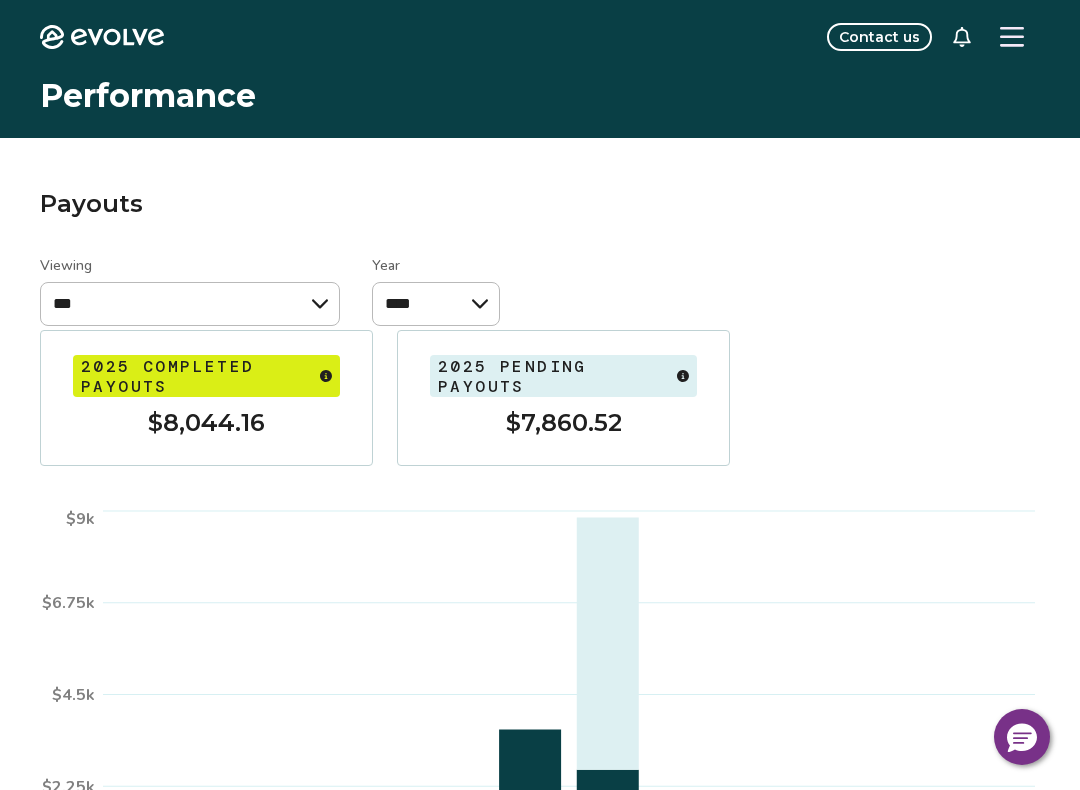 click at bounding box center (1012, 37) 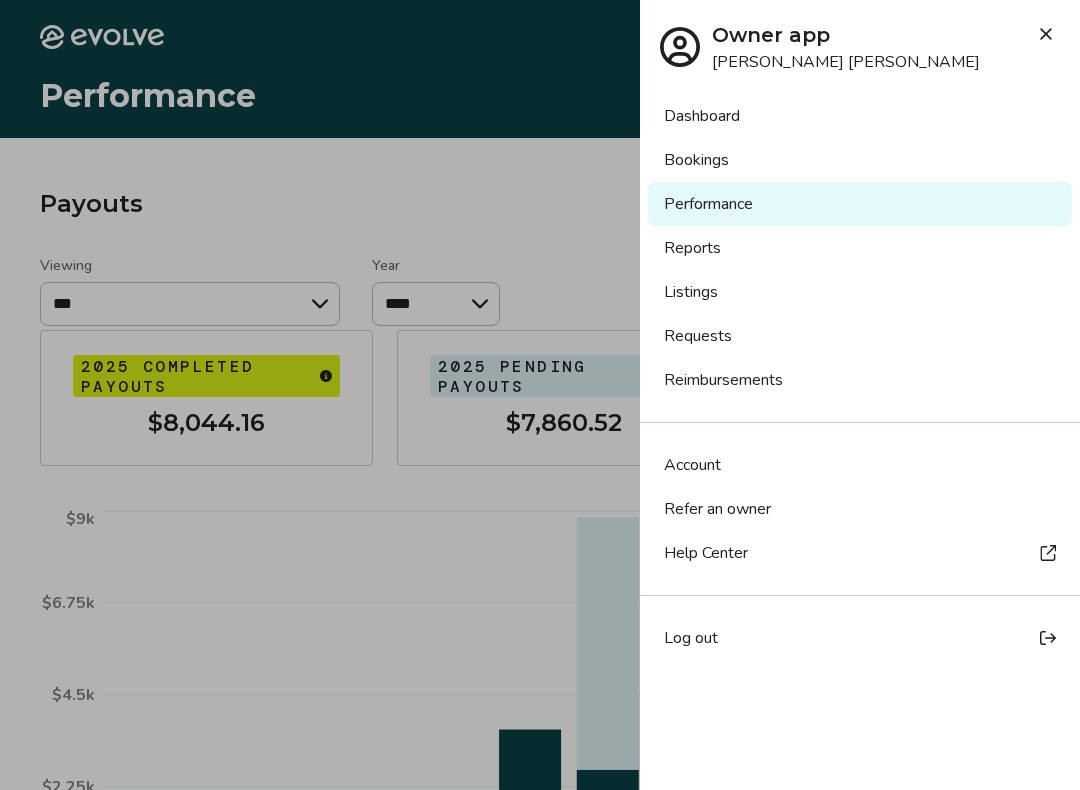 click on "Bookings" at bounding box center (860, 160) 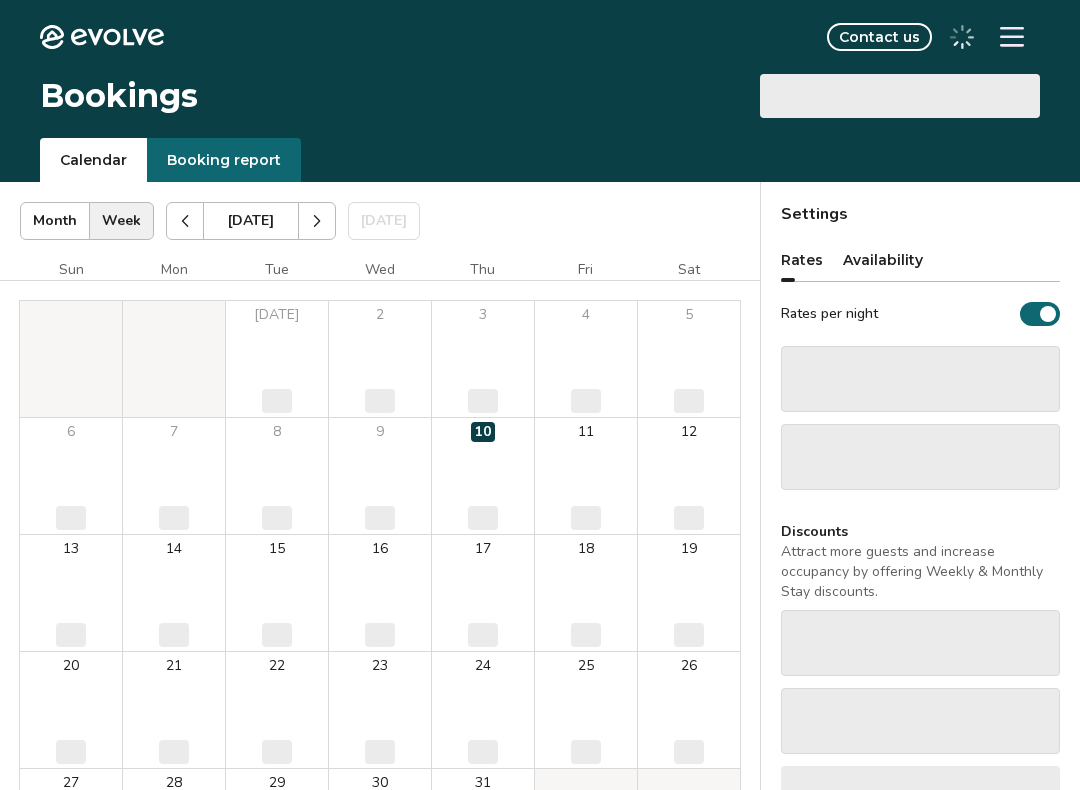 scroll, scrollTop: 0, scrollLeft: 0, axis: both 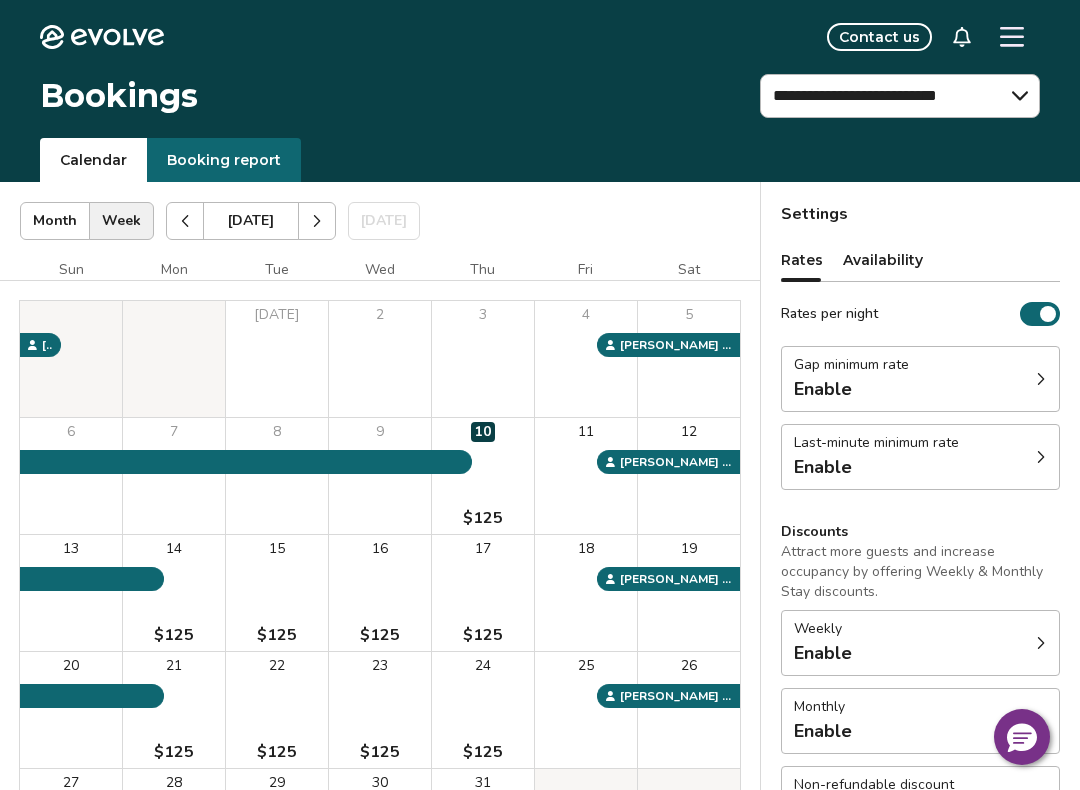 click on "Booking report" at bounding box center [224, 160] 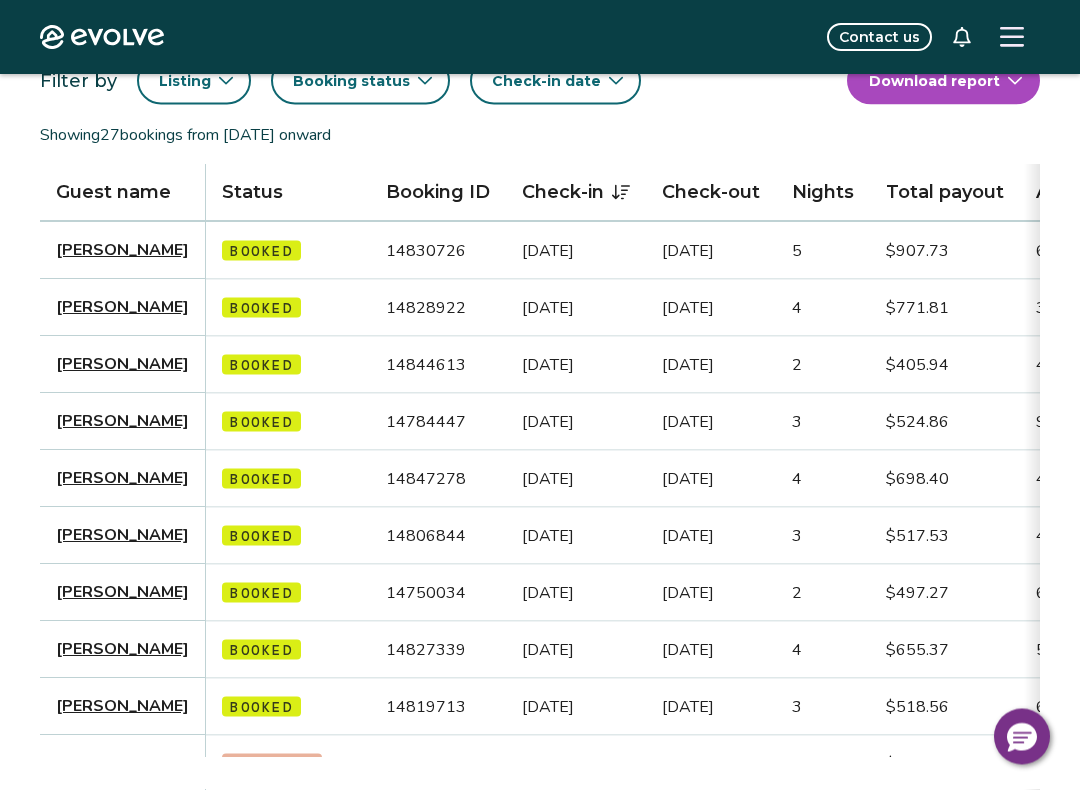 scroll, scrollTop: 144, scrollLeft: 0, axis: vertical 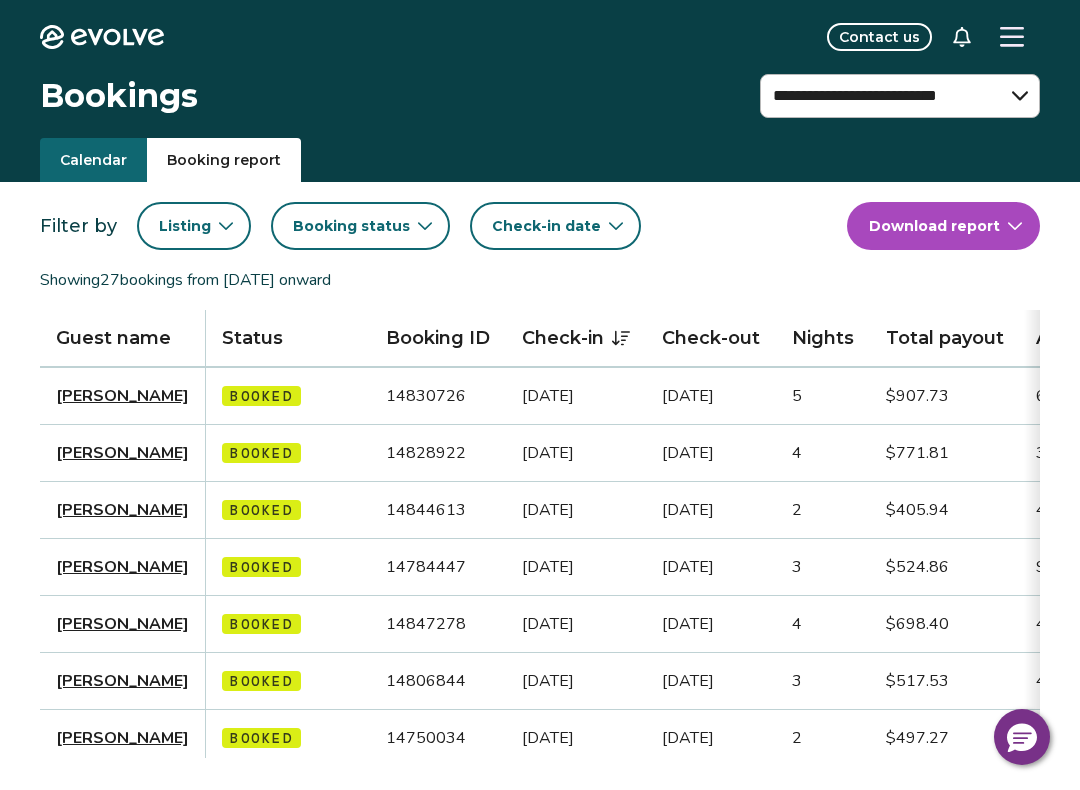 click on "Listing" at bounding box center (185, 226) 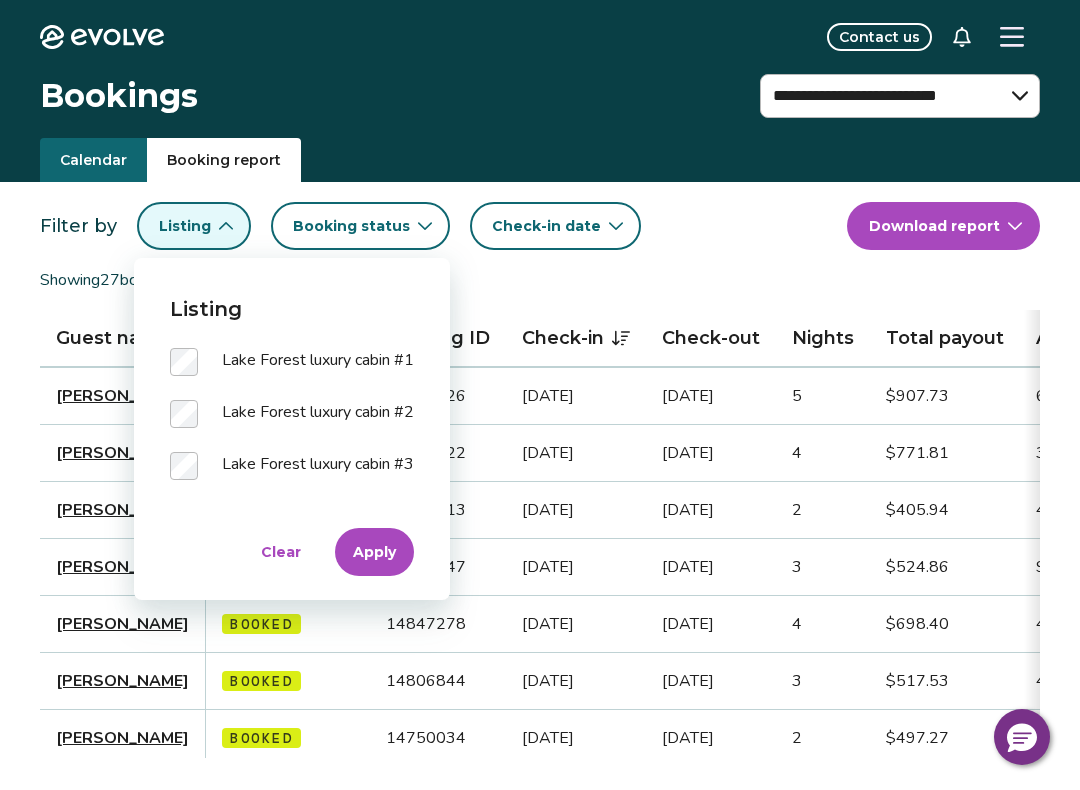 click on "Apply" at bounding box center (374, 552) 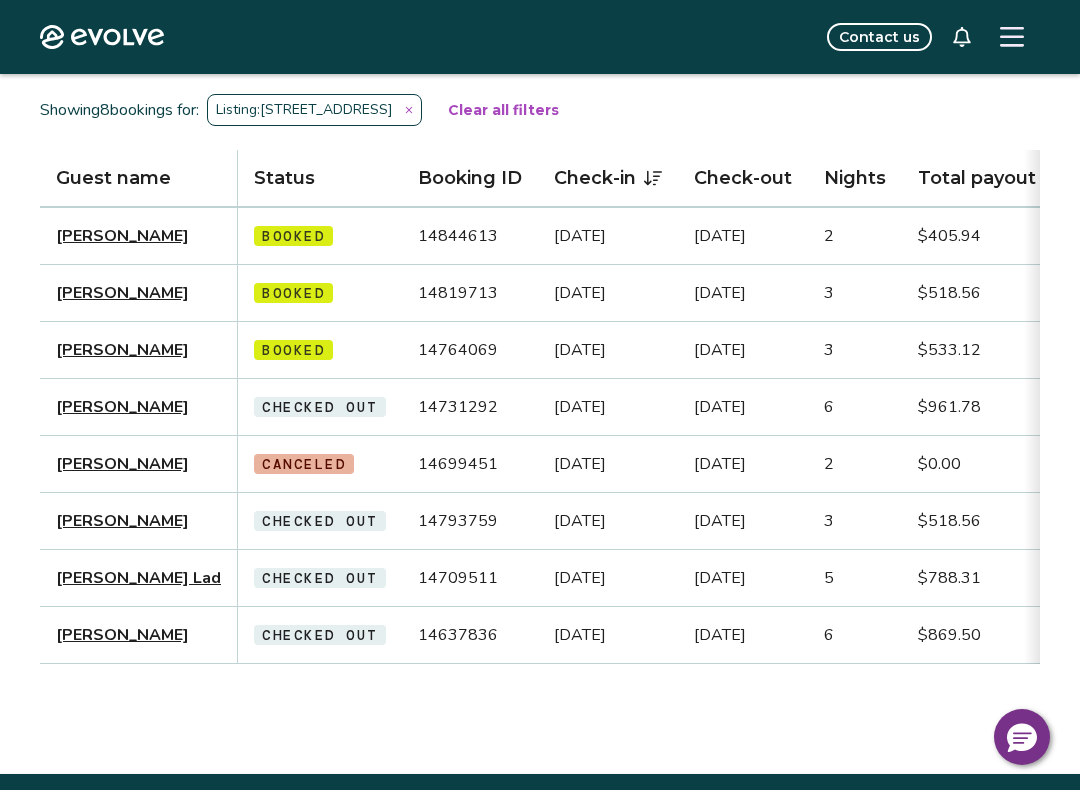 scroll, scrollTop: 0, scrollLeft: 0, axis: both 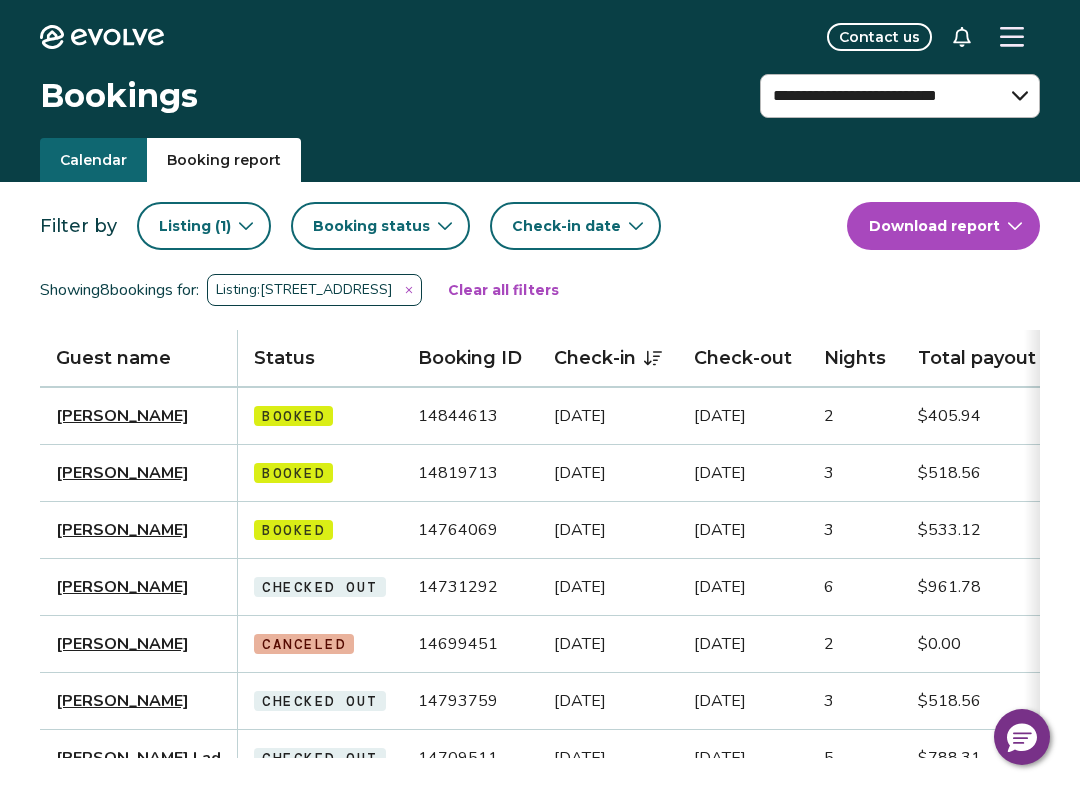 click on "( 1 )" at bounding box center (221, 226) 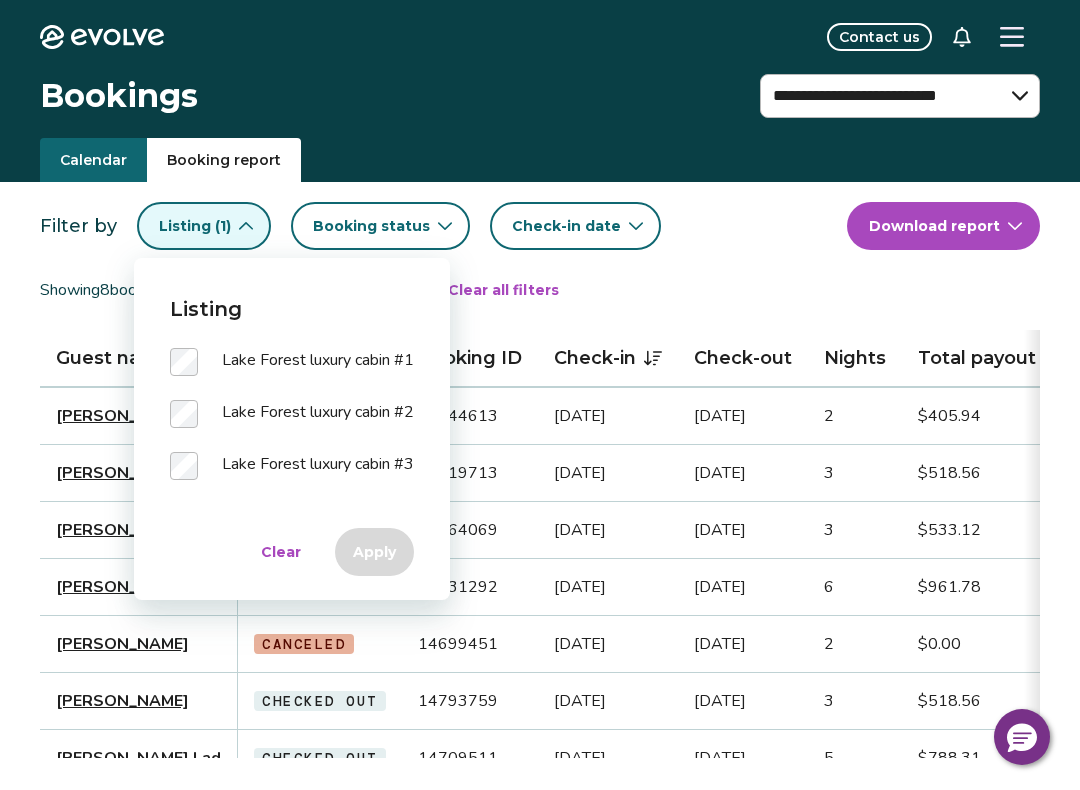 click on "Clear" at bounding box center [281, 552] 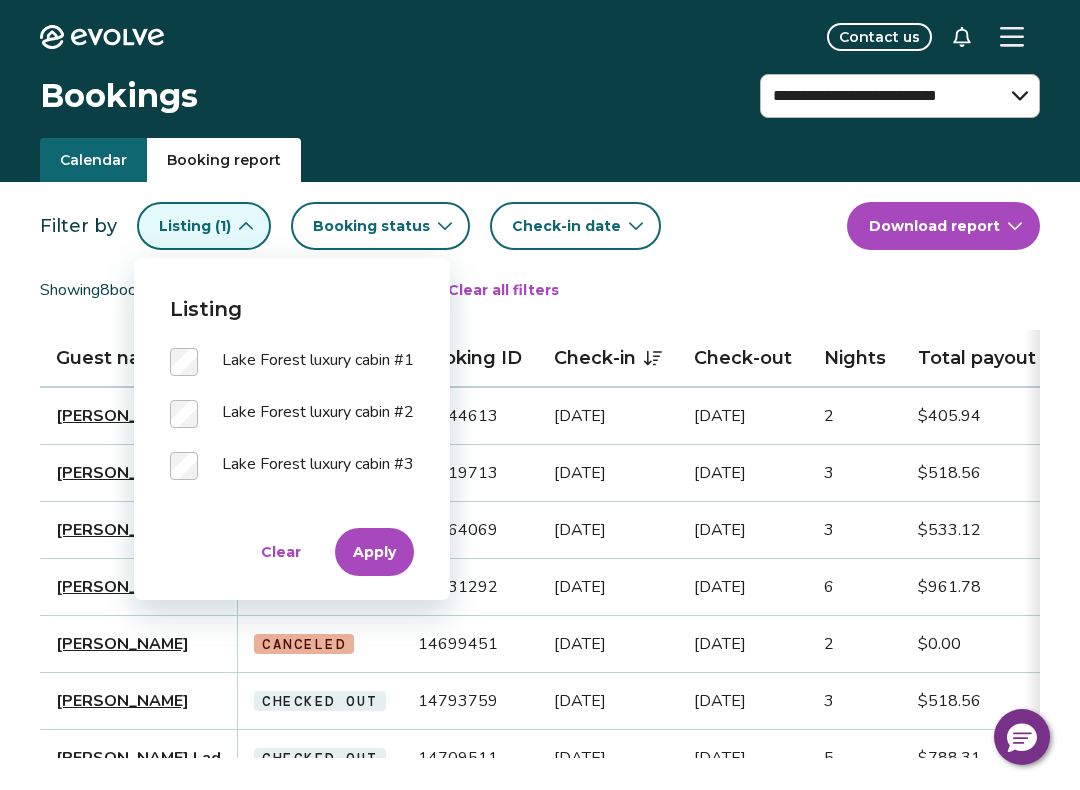 click on "Apply" at bounding box center [374, 552] 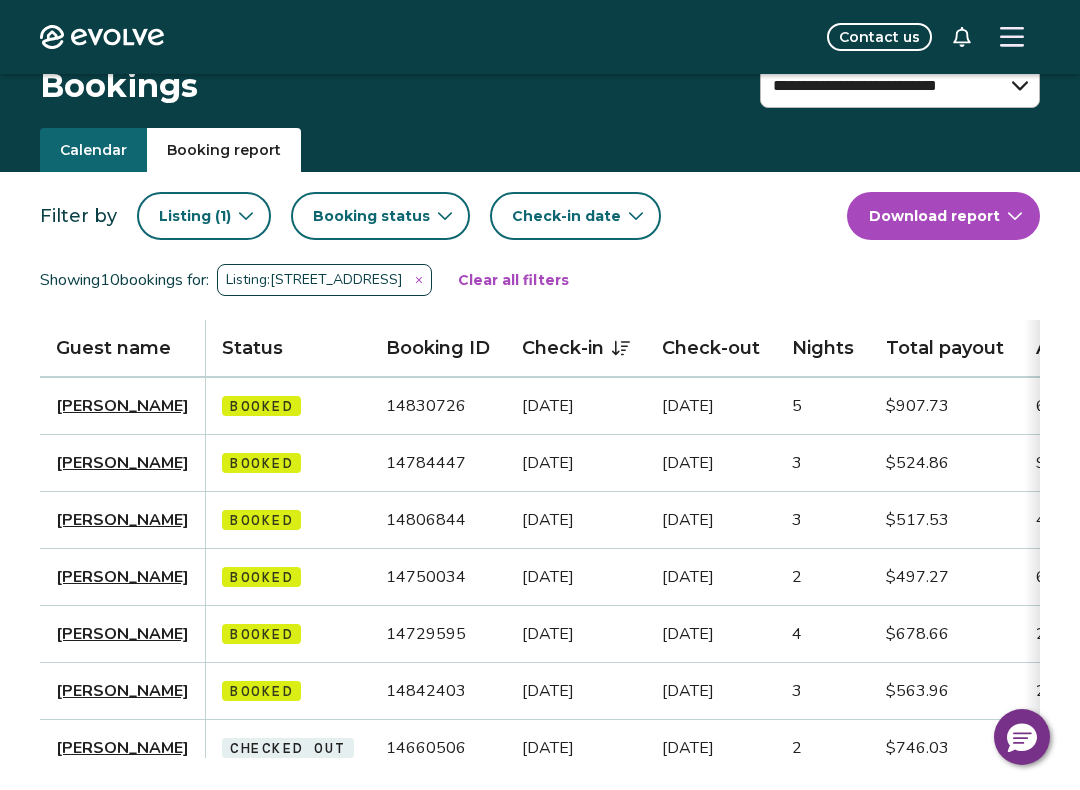 scroll, scrollTop: 0, scrollLeft: 0, axis: both 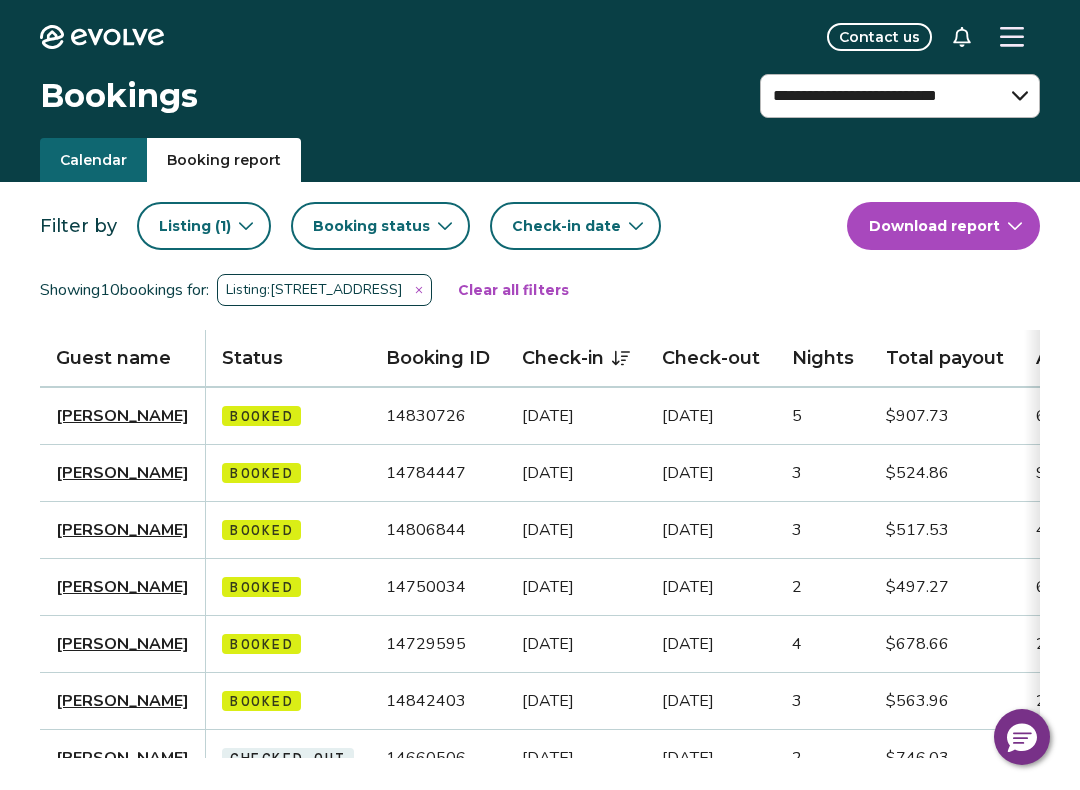 click on "Booking report" at bounding box center (224, 160) 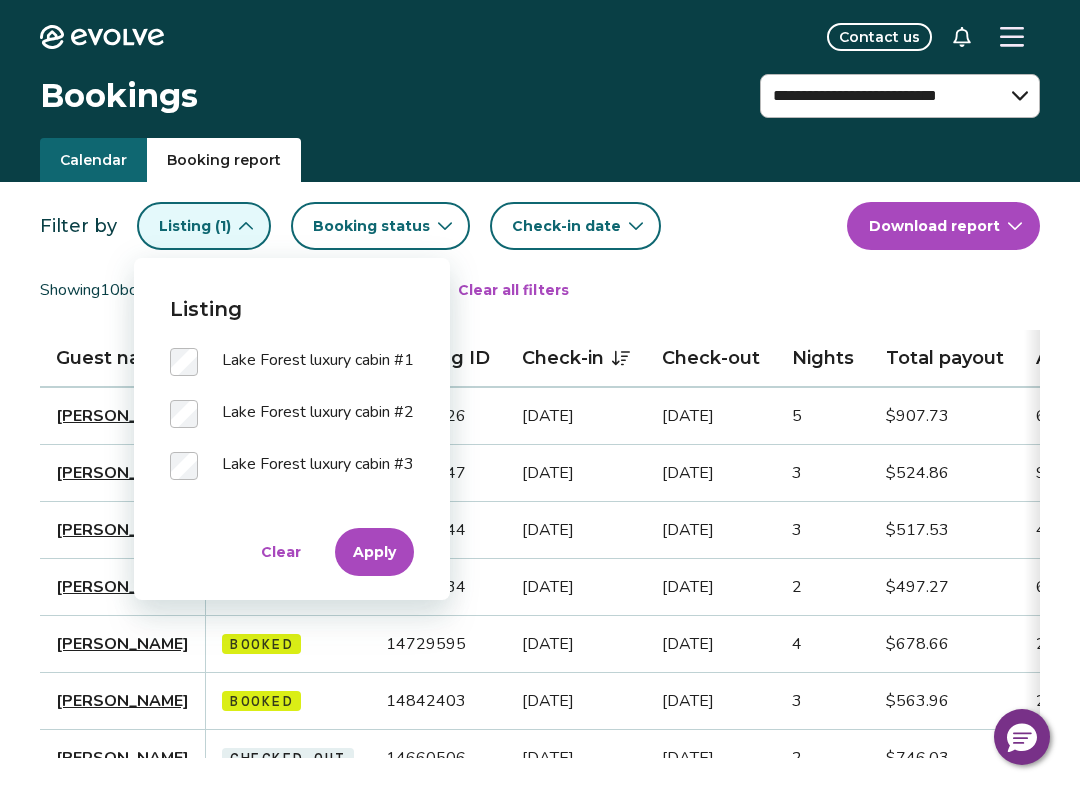 click on "Apply" at bounding box center [374, 552] 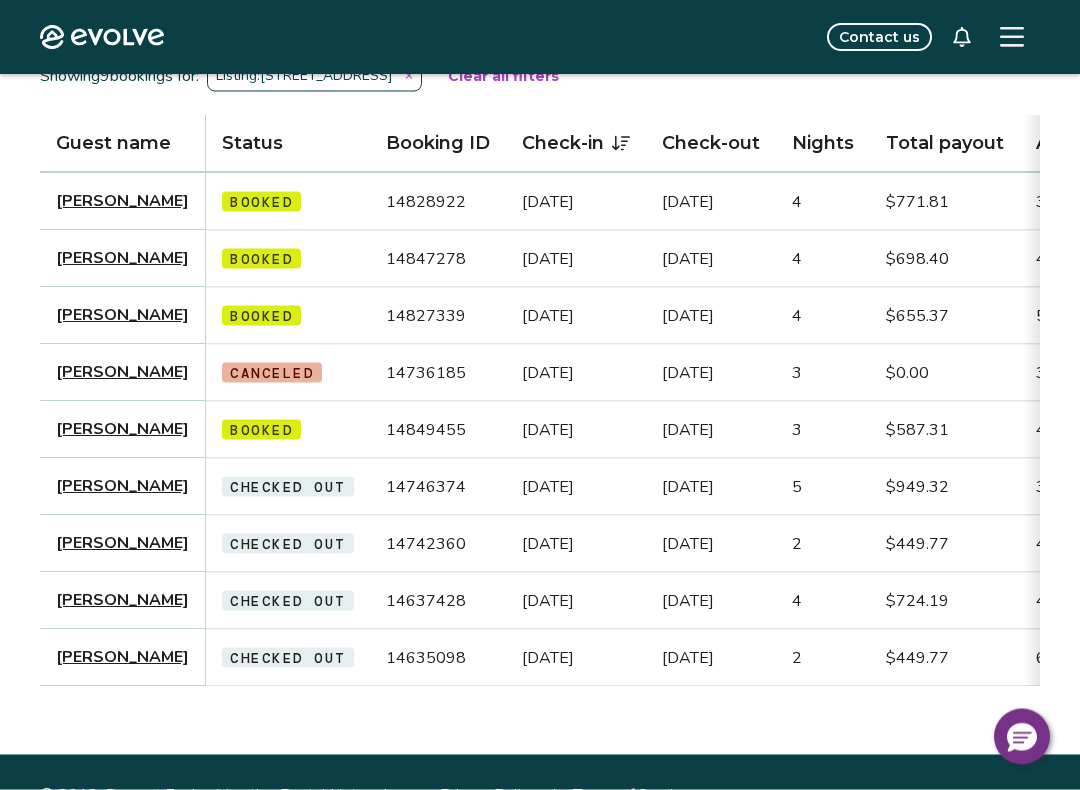 scroll, scrollTop: 211, scrollLeft: 0, axis: vertical 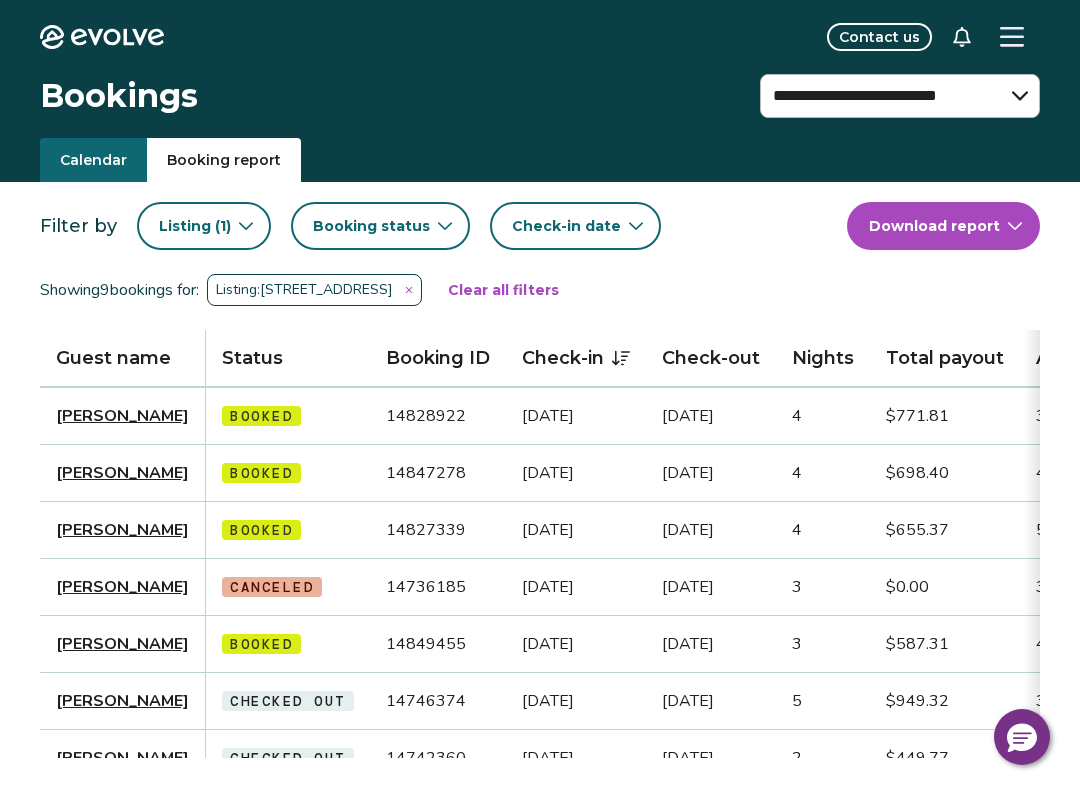 click on "Listing ( 1 )" at bounding box center (204, 226) 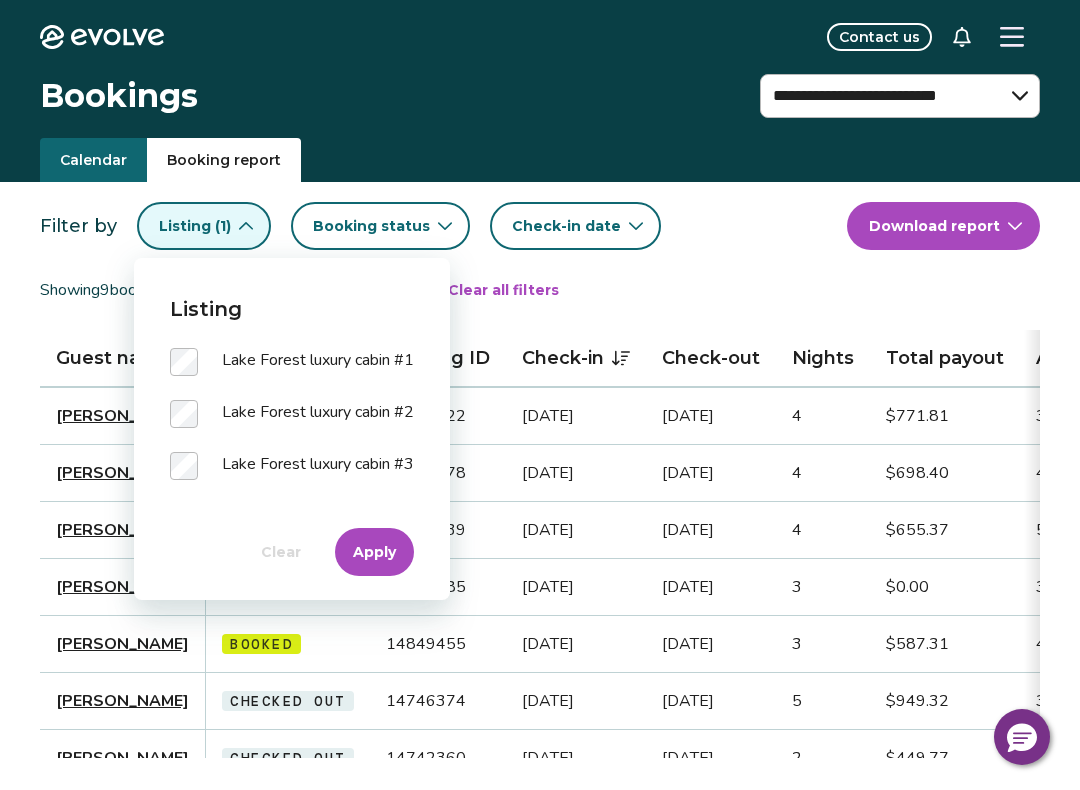click on "Apply" at bounding box center (374, 552) 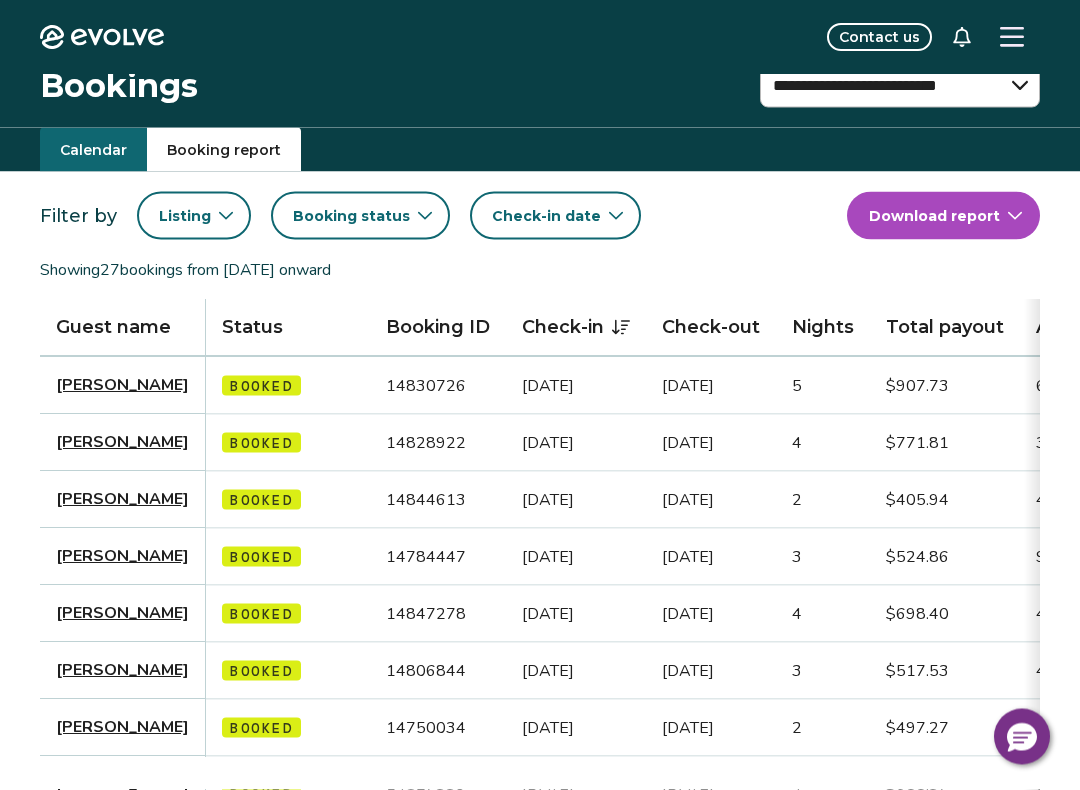 scroll, scrollTop: 0, scrollLeft: 0, axis: both 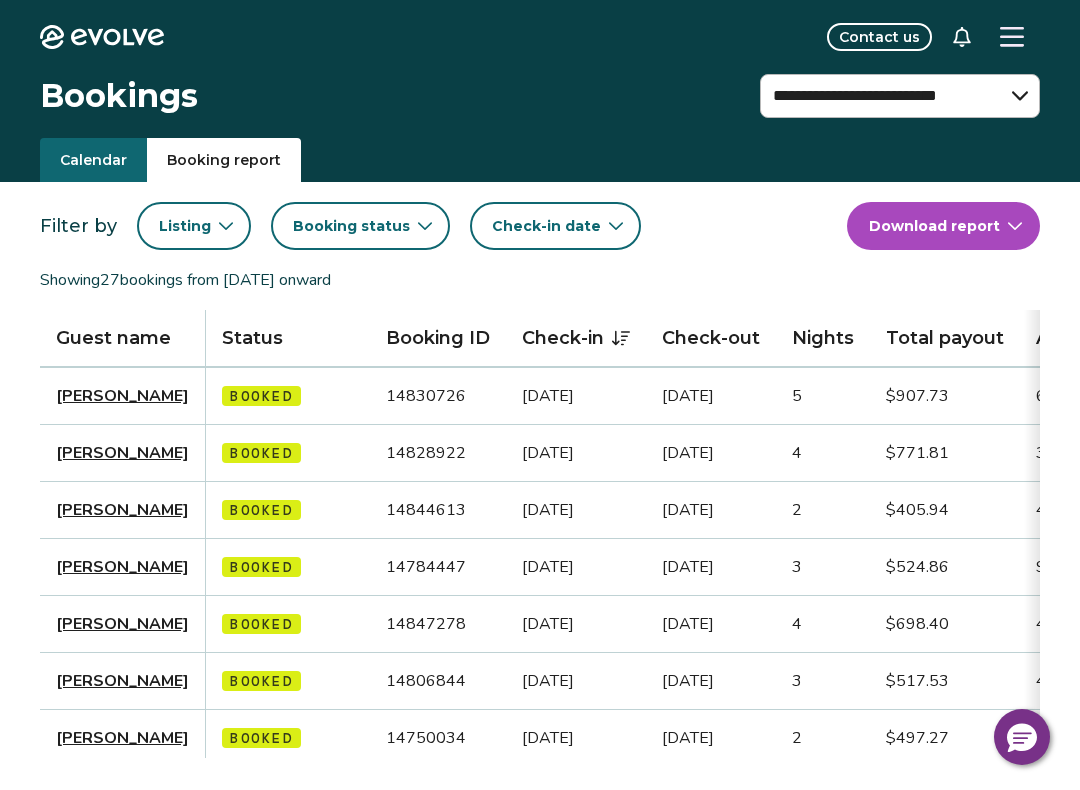 click at bounding box center [1012, 37] 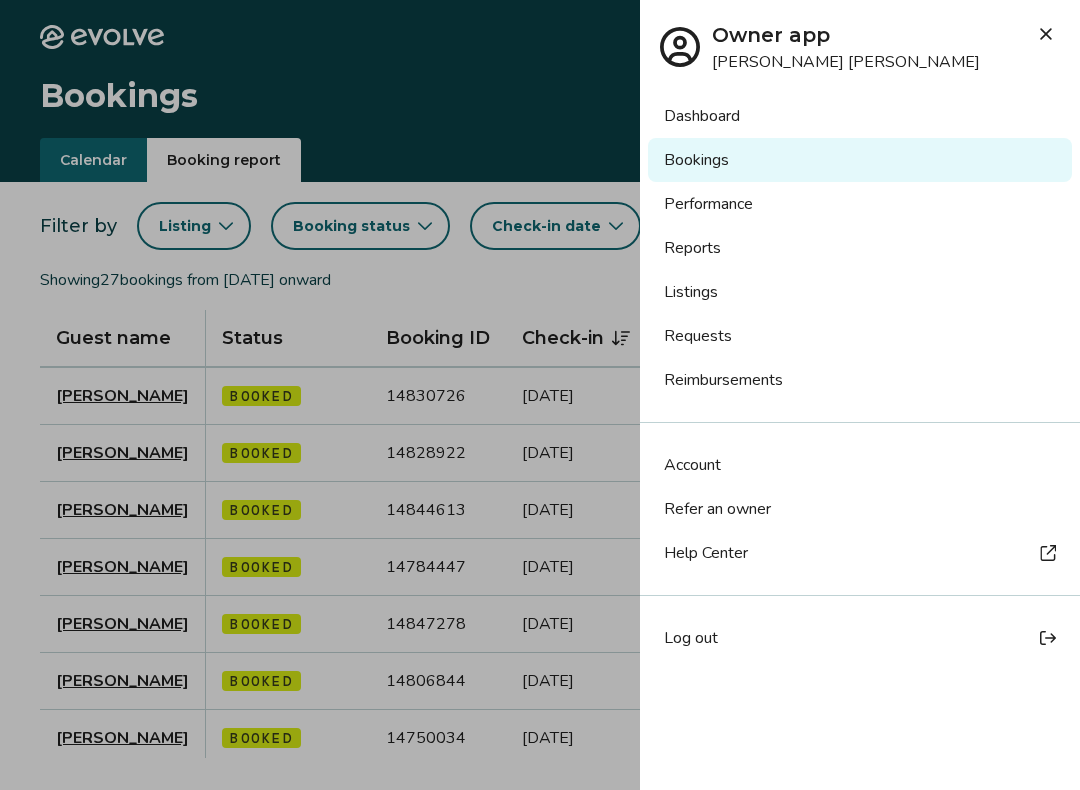 click at bounding box center (540, 395) 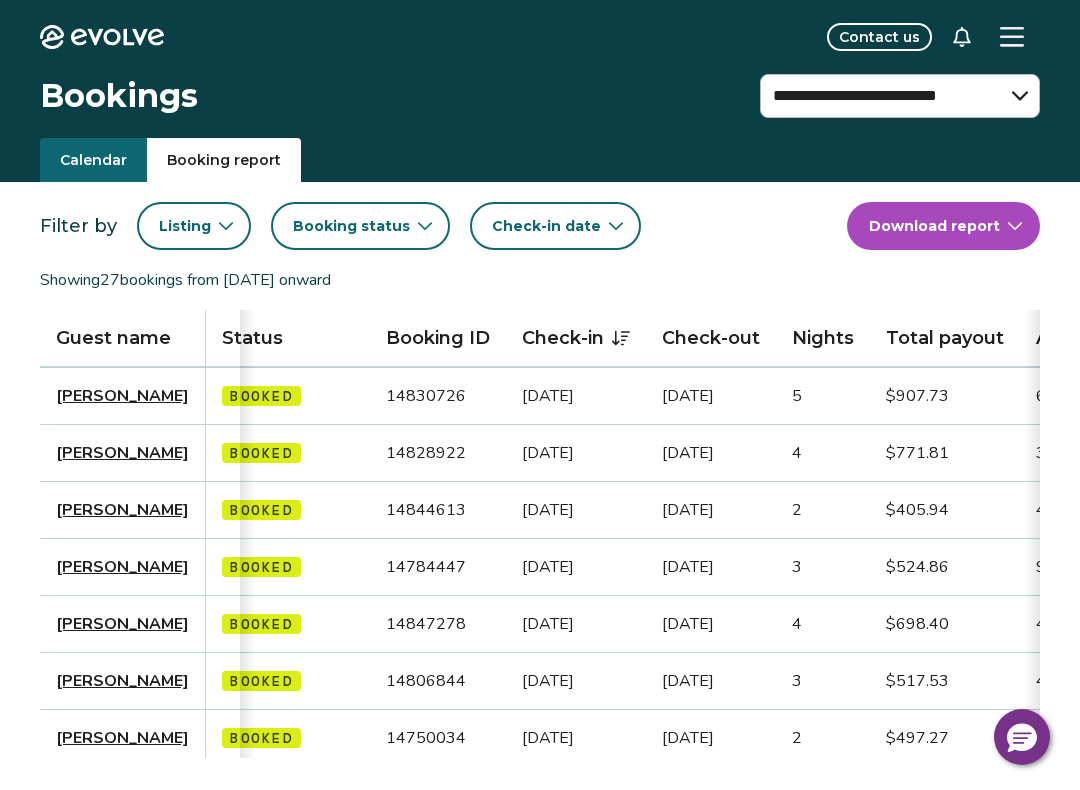 scroll, scrollTop: 0, scrollLeft: 419, axis: horizontal 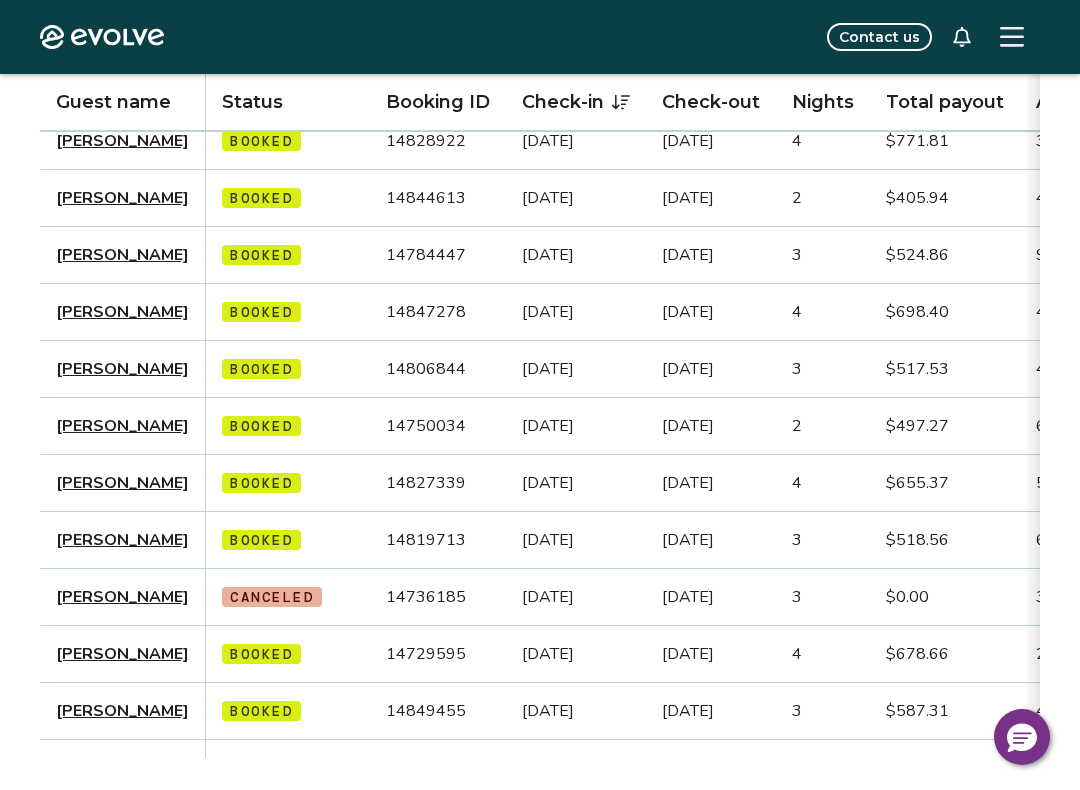 click on "Jose Magana" at bounding box center (122, 540) 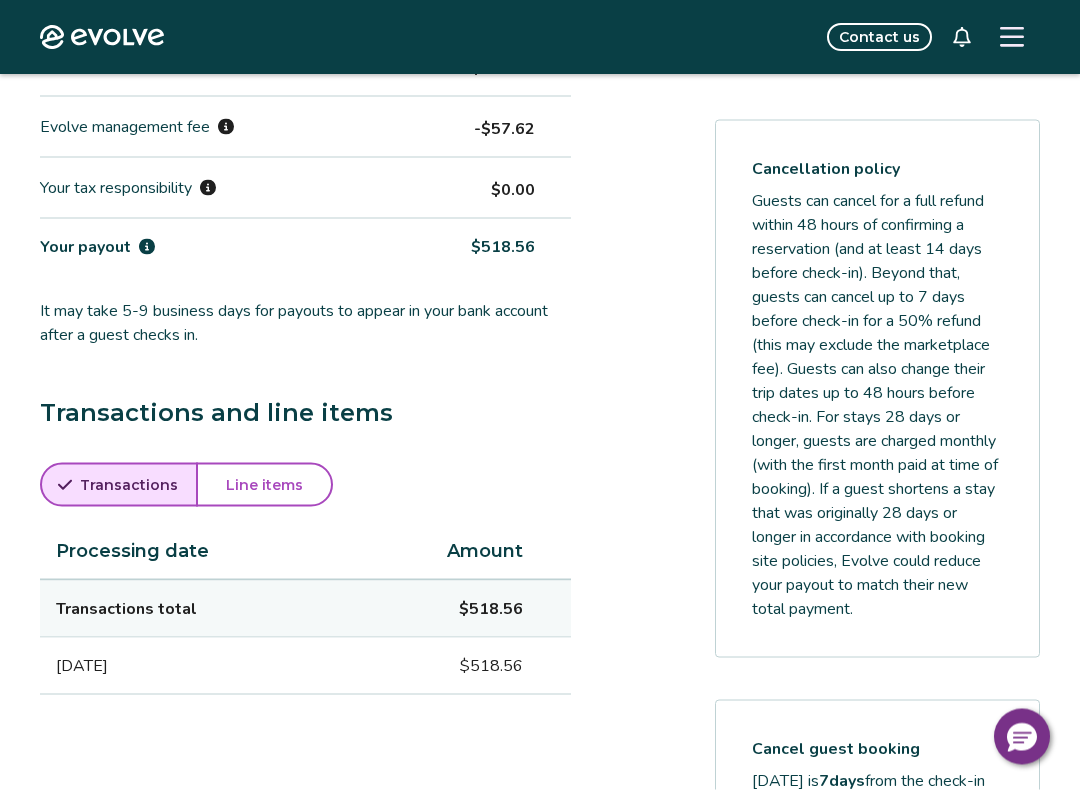 click on "Line items" at bounding box center (264, 485) 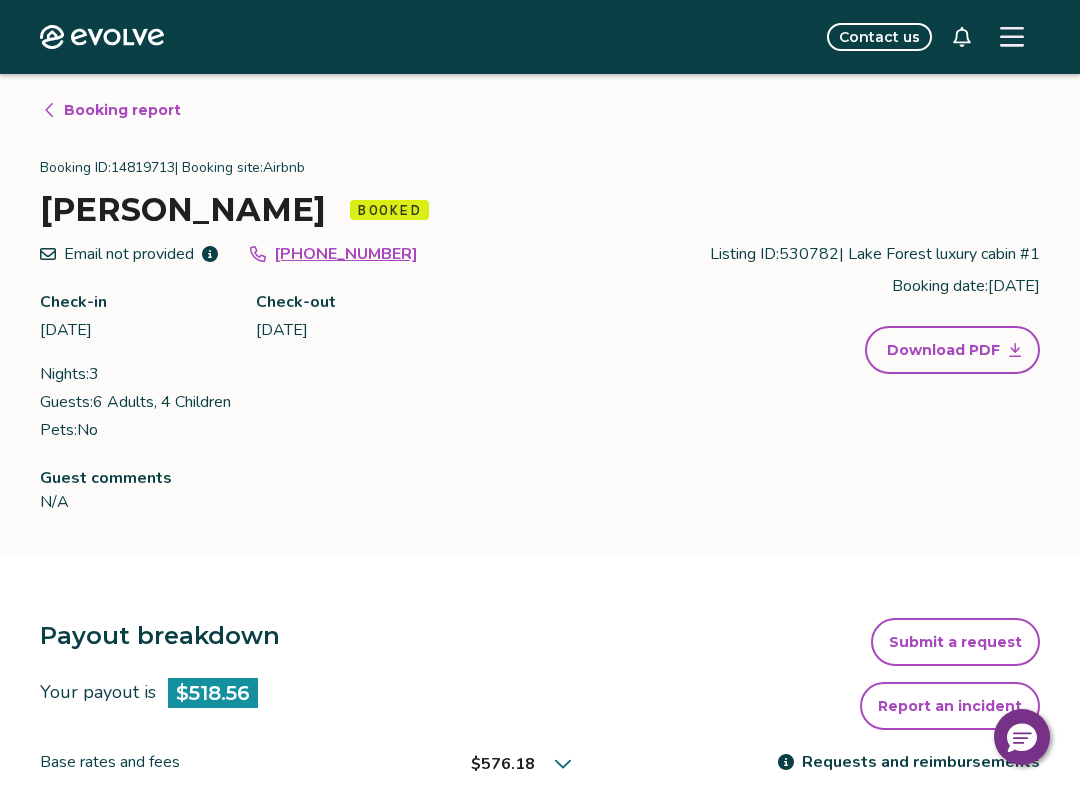 click on "Booking report Booking ID:  14819713  | Booking site:  Airbnb Jose Magana Booked Email not provided +18164572401 Check-in Fri, Jul 18, 2025 Check-out Mon, Jul 21, 2025 Nights:  3 Guests:  6 Adults, 4 Children Pets:  No Listing ID:  530782  |   Lake Forest luxury cabin #1 Booking date:  Tue, Jul 01, 2025 Download PDF Guest comments N/A" at bounding box center (540, 314) 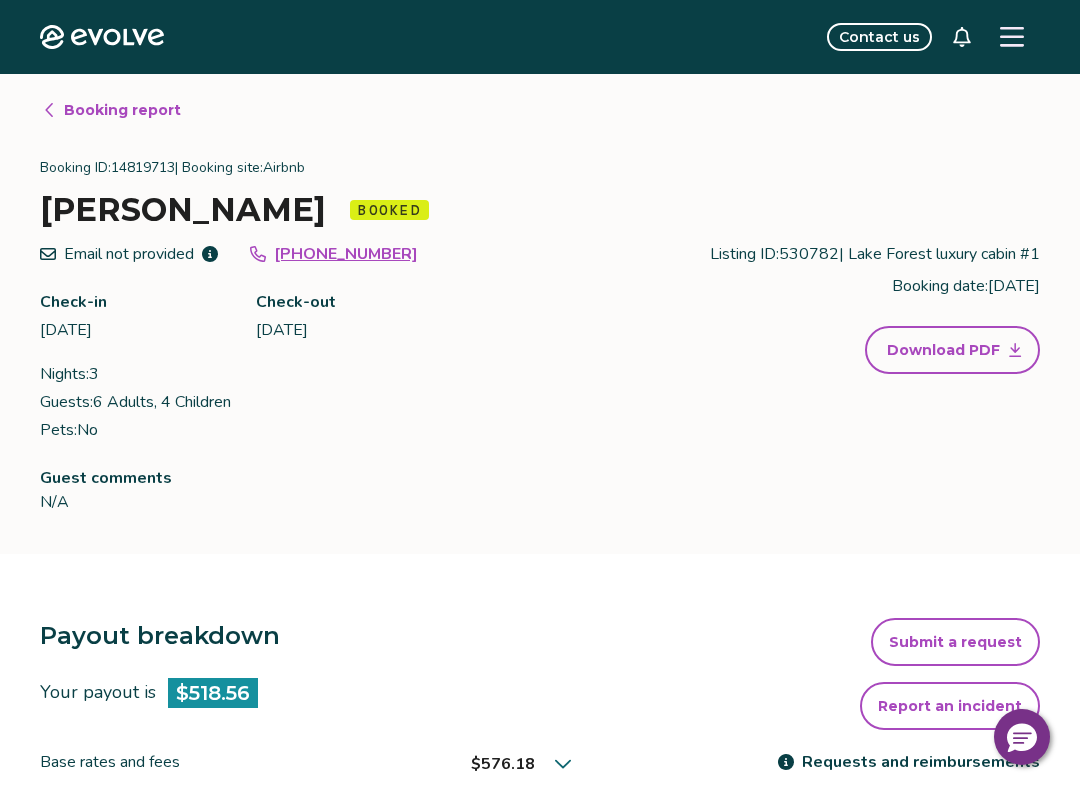 click on "Booking report Booking ID:  14819713  | Booking site:  Airbnb Jose Magana Booked Email not provided +18164572401 Check-in Fri, Jul 18, 2025 Check-out Mon, Jul 21, 2025 Nights:  3 Guests:  6 Adults, 4 Children Pets:  No Listing ID:  530782  |   Lake Forest luxury cabin #1 Booking date:  Tue, Jul 01, 2025 Download PDF Guest comments N/A" at bounding box center [540, 314] 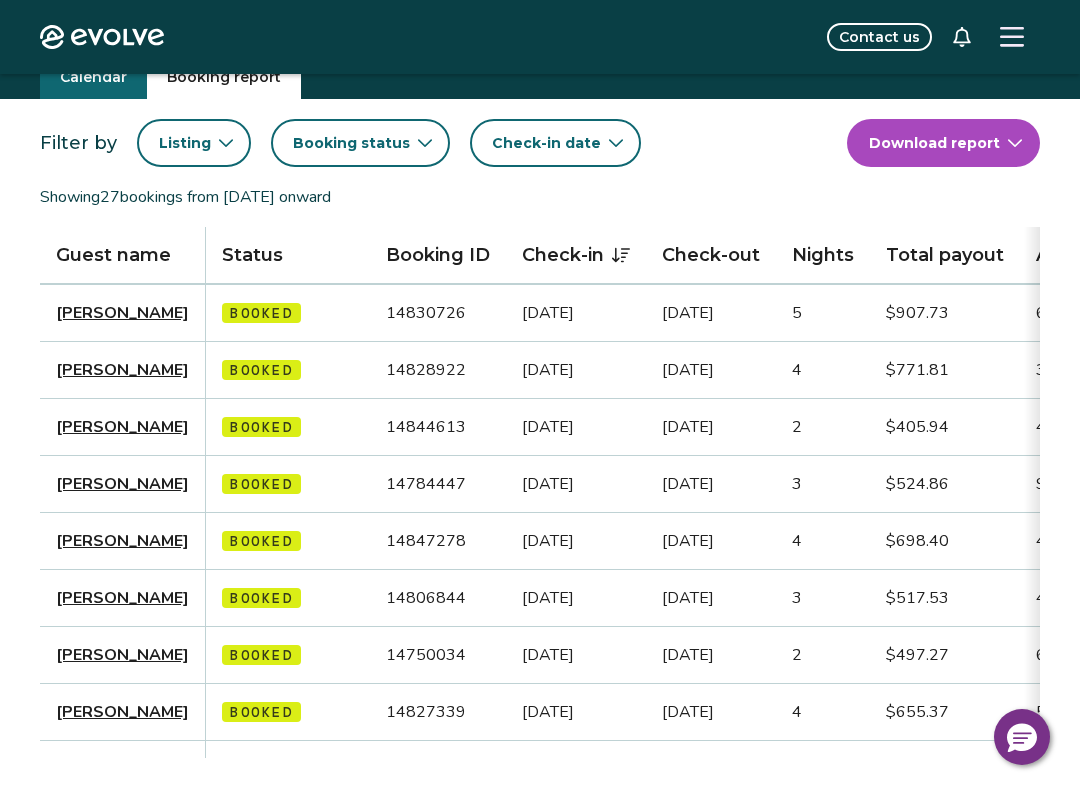 scroll, scrollTop: 82, scrollLeft: 0, axis: vertical 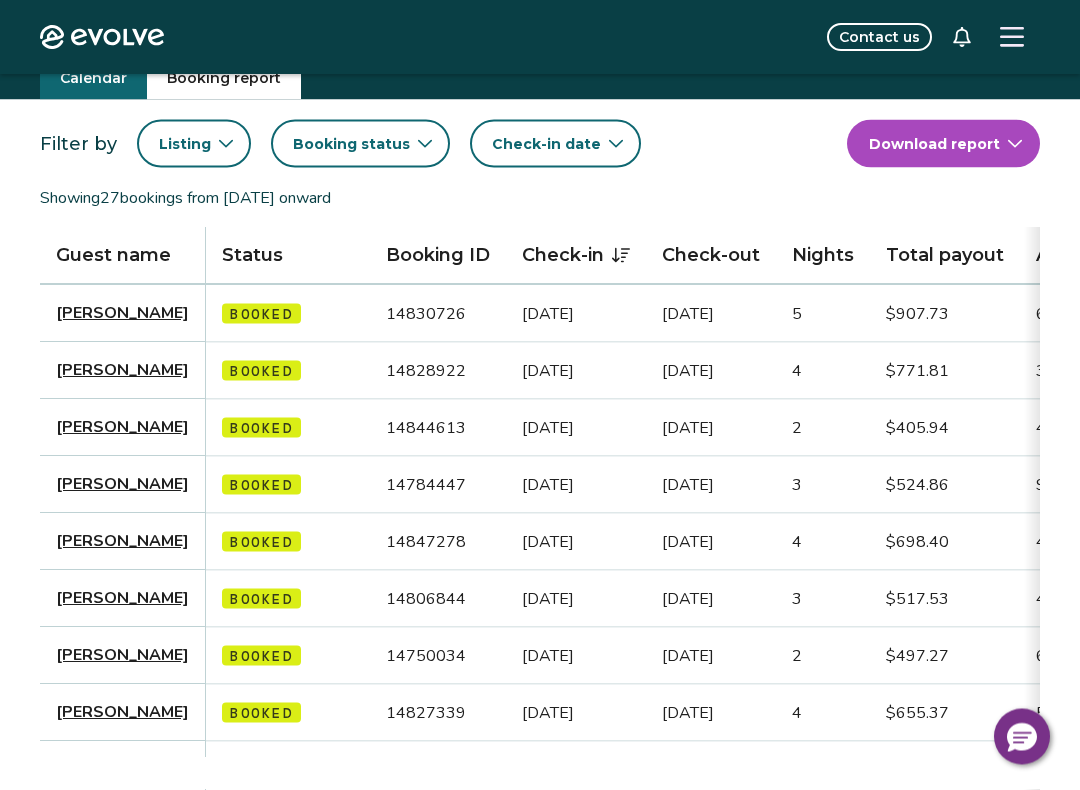 click on "$771.81" at bounding box center (917, 371) 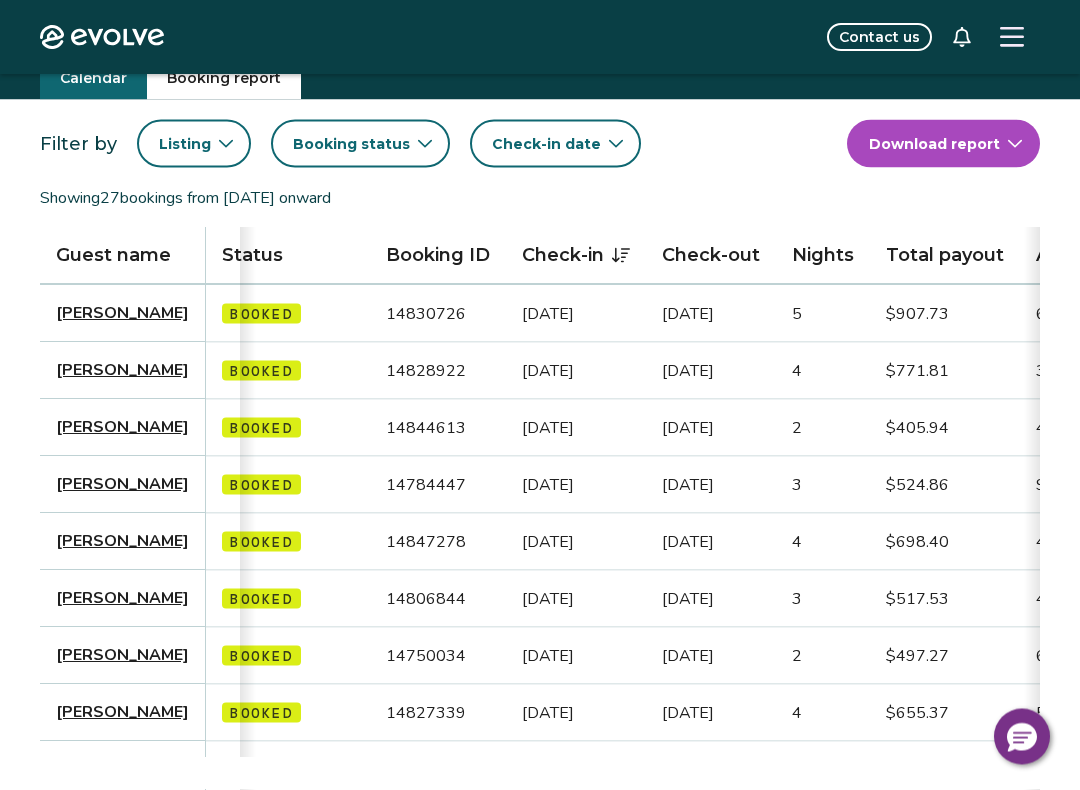 scroll, scrollTop: 83, scrollLeft: 0, axis: vertical 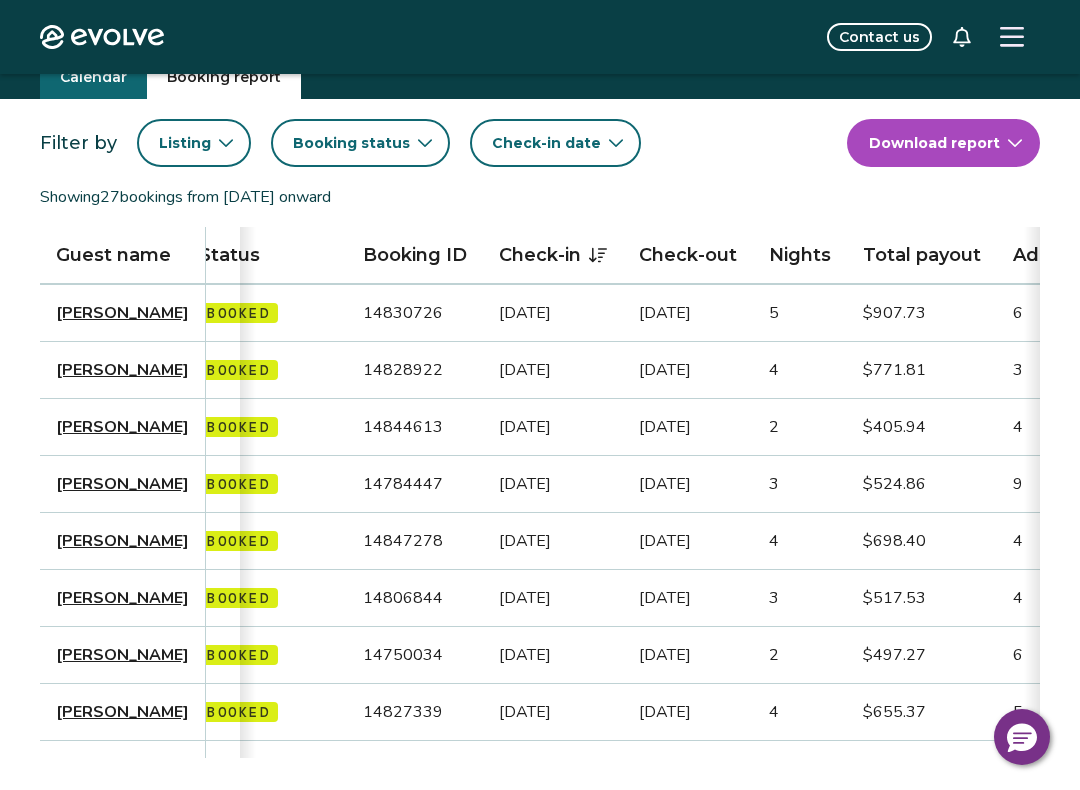 click on "Teresa Stamps" at bounding box center [122, 313] 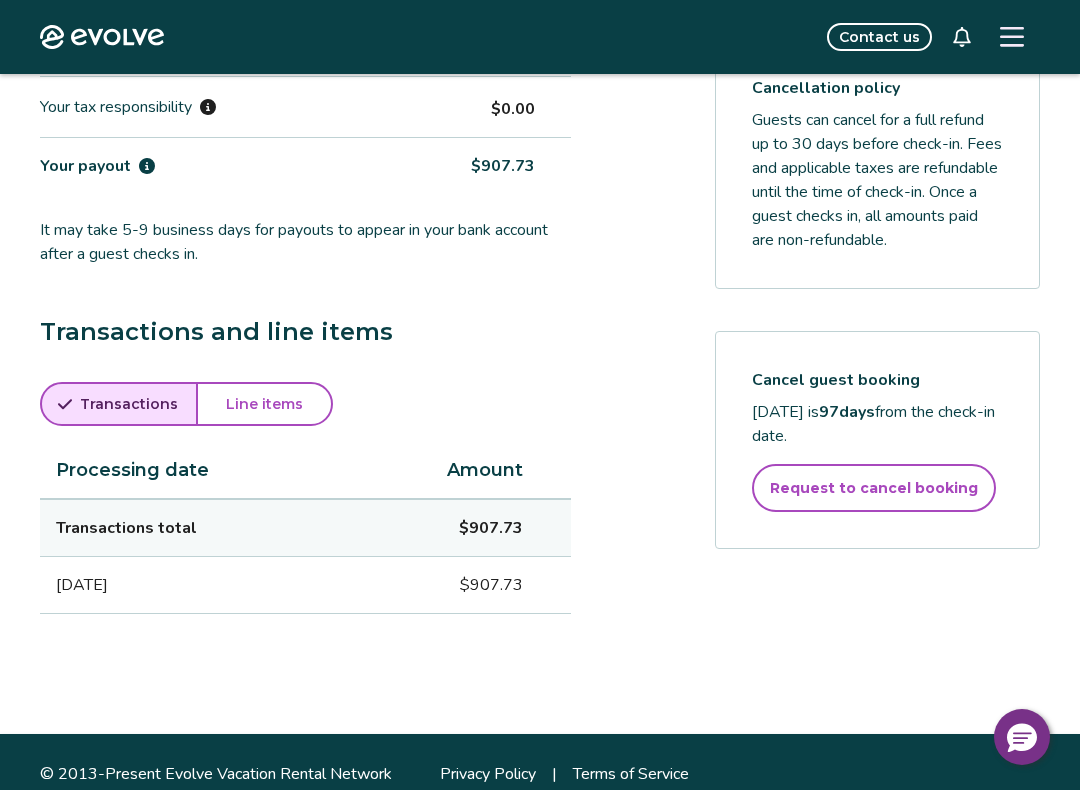click on "Payout breakdown Your payout is $907.73 Base rates and fees $1,008.59 Evolve management fee -$100.86 Your tax responsibility $0.00 Your payout $907.73 It may take 5-9 business days for payouts to appear in your bank account after a guest checks in. Transactions and line items Transactions Line items Processing date Amount Transactions total $907.73 Oct 18, 2025 $907.73" at bounding box center (305, 275) 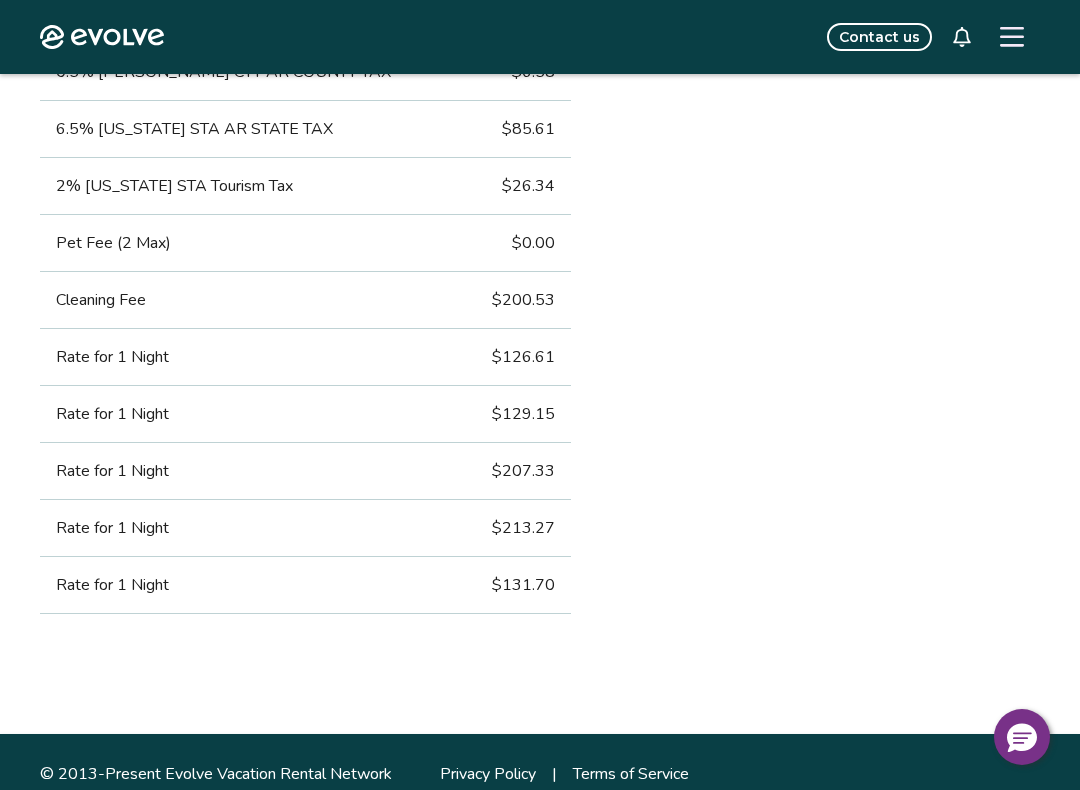 click on "Payout breakdown Your payout is $907.73 Base rates and fees $1,008.59 Evolve management fee -$100.86 Your tax responsibility $0.00 Your payout $907.73 It may take 5-9 business days for payouts to appear in your bank account after a guest checks in. Transactions and line items Transactions Line items Description Amount Line items total $1,127.12 0.5% CARROLL CTY AR COUNTY TAX $6.58 6.5% ARKANSAS STA AR STATE TAX $85.61 2% ARKANSAS STA Tourism Tax $26.34 Pet Fee (2 Max) $0.00 Cleaning Fee $200.53 Rate for 1 Night $126.61 Rate for 1 Night $129.15 Rate for 1 Night $207.33 Rate for 1 Night $213.27 Rate for 1 Night $131.70" at bounding box center [305, 19] 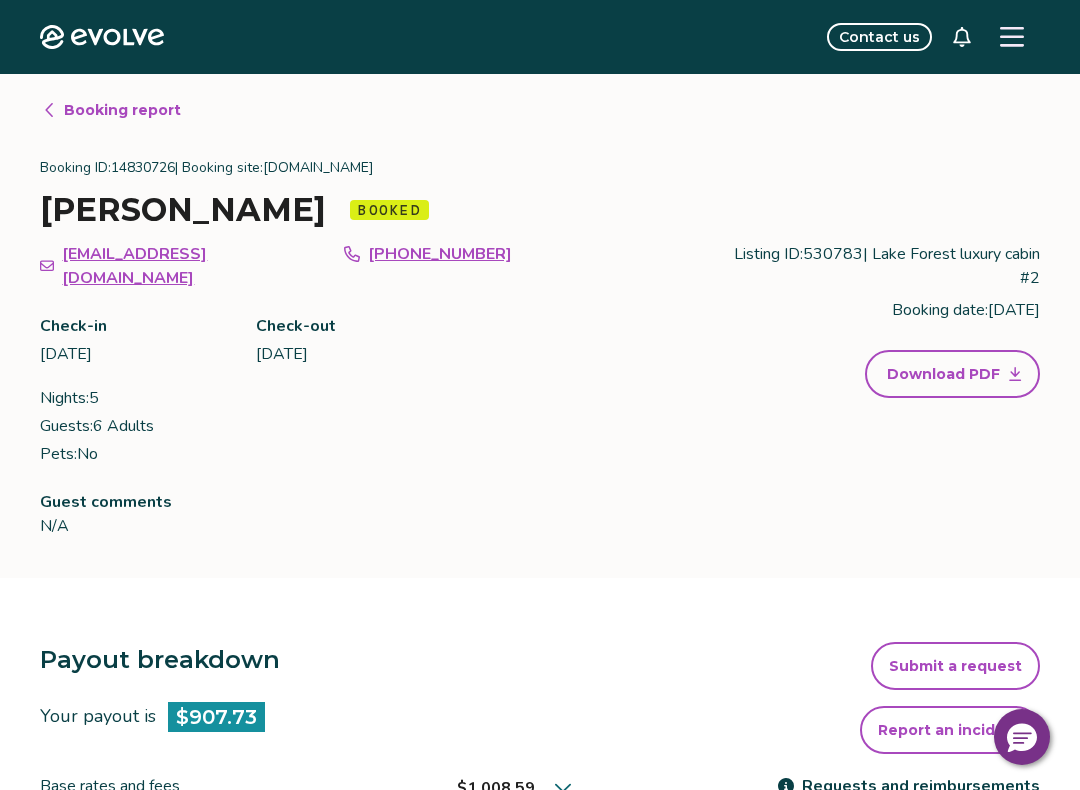 click on "Booking report" at bounding box center [122, 110] 